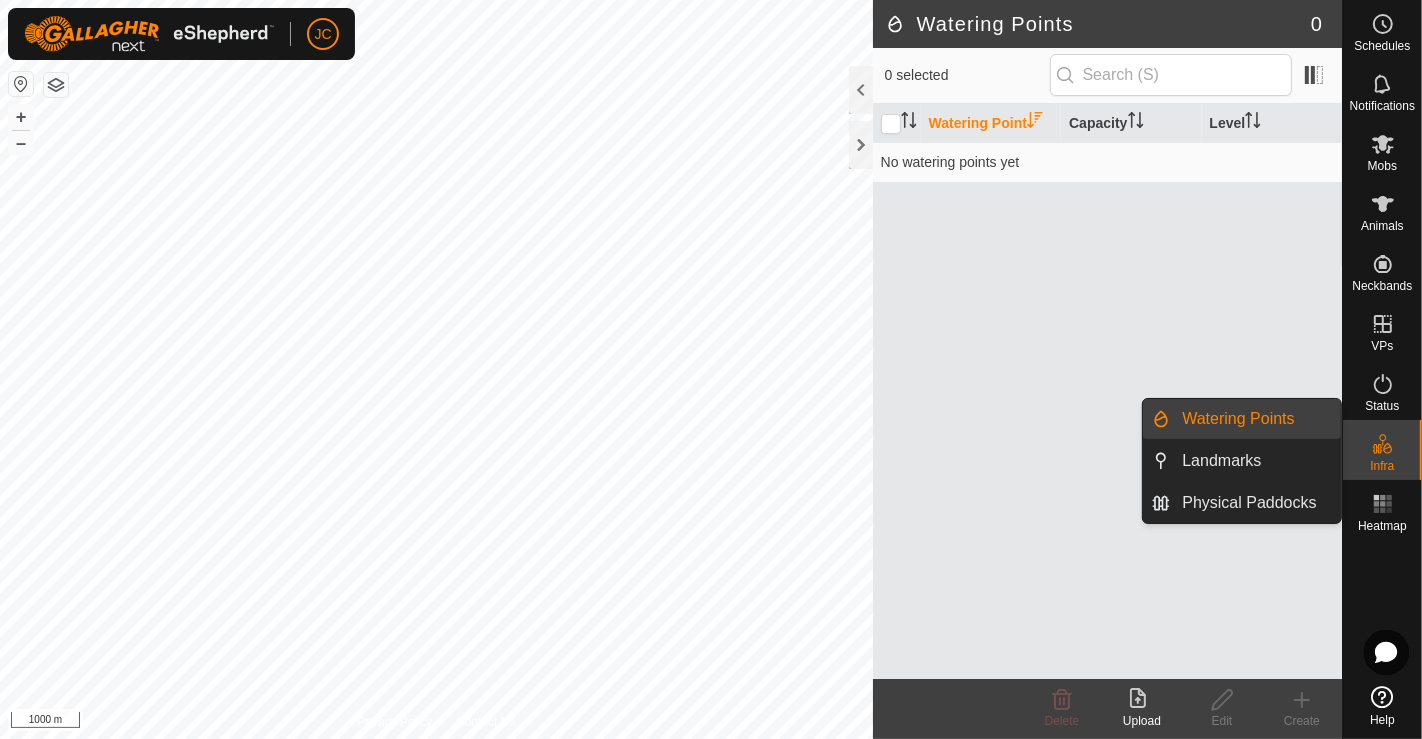 scroll, scrollTop: 0, scrollLeft: 0, axis: both 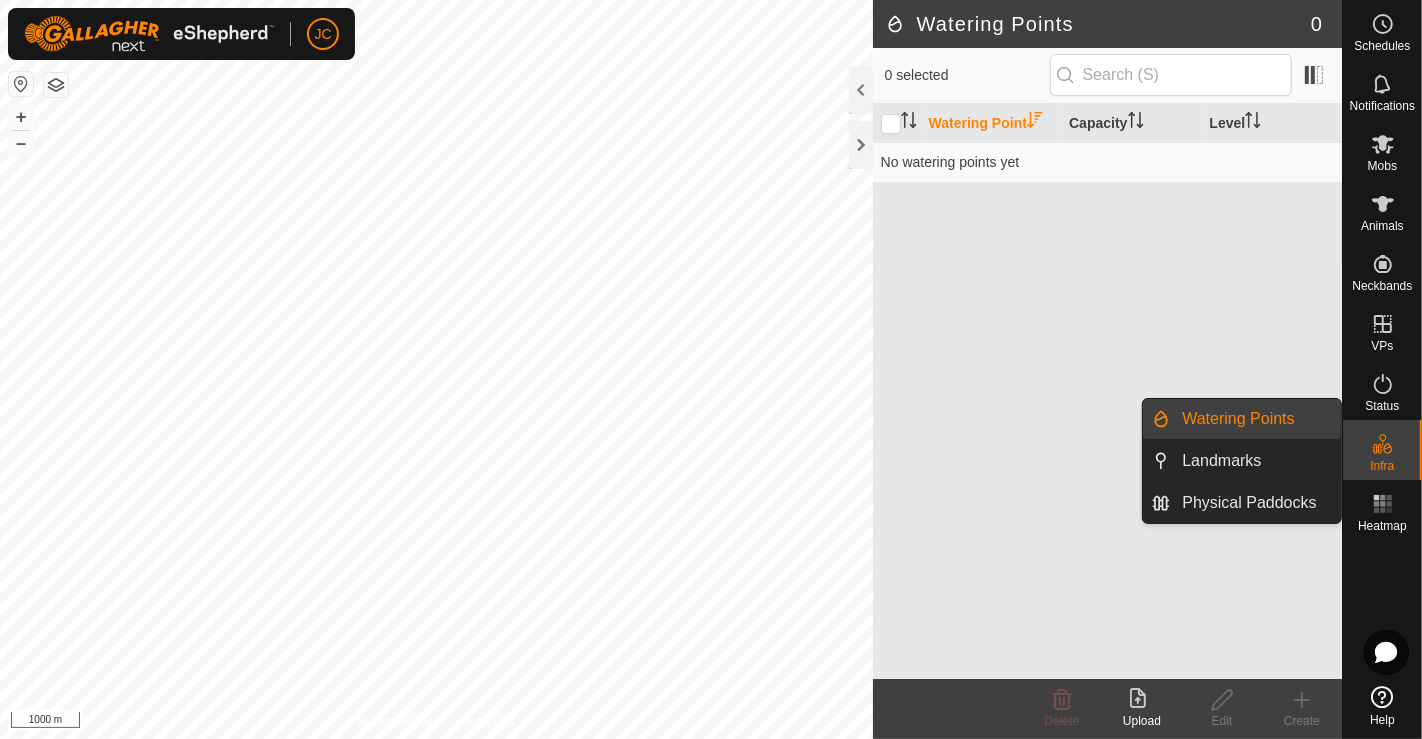 click at bounding box center (1383, 444) 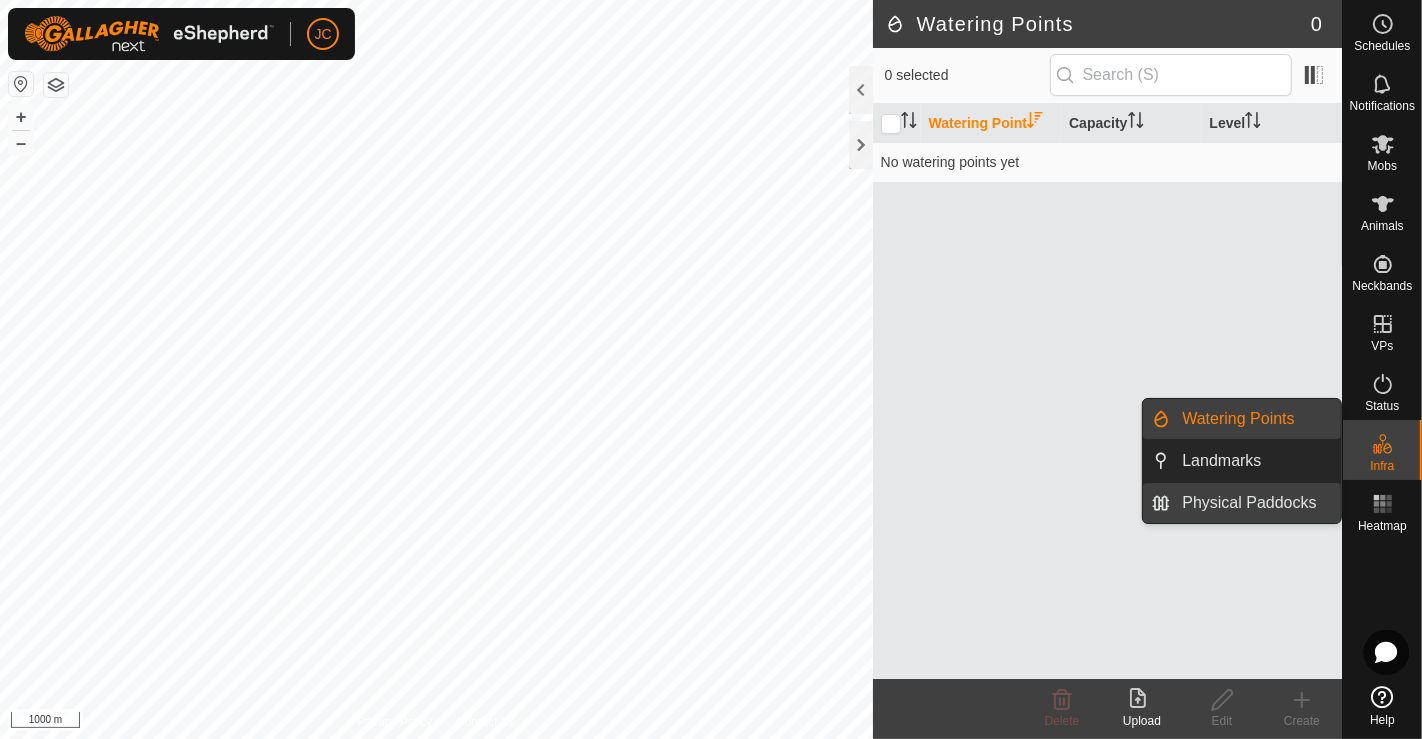 click on "Physical Paddocks" at bounding box center (1255, 503) 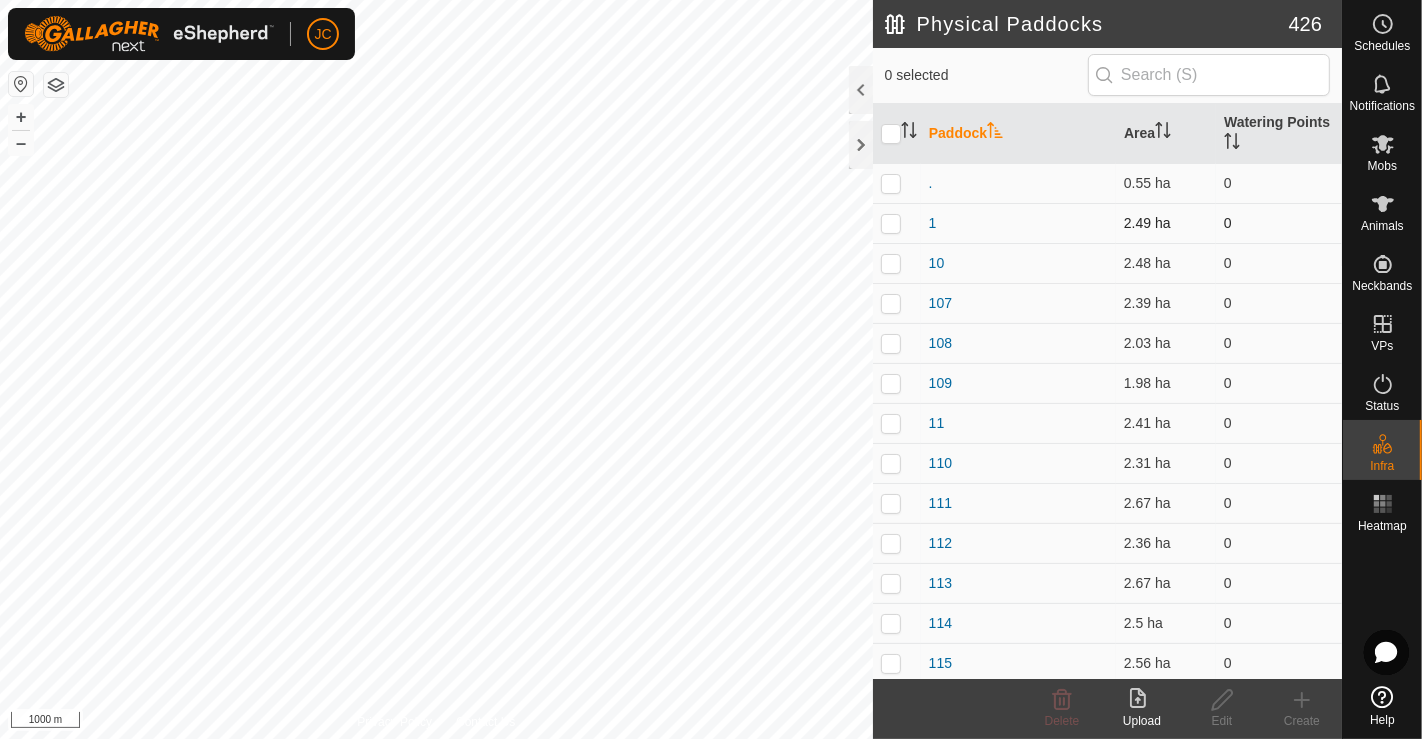 click at bounding box center (891, 223) 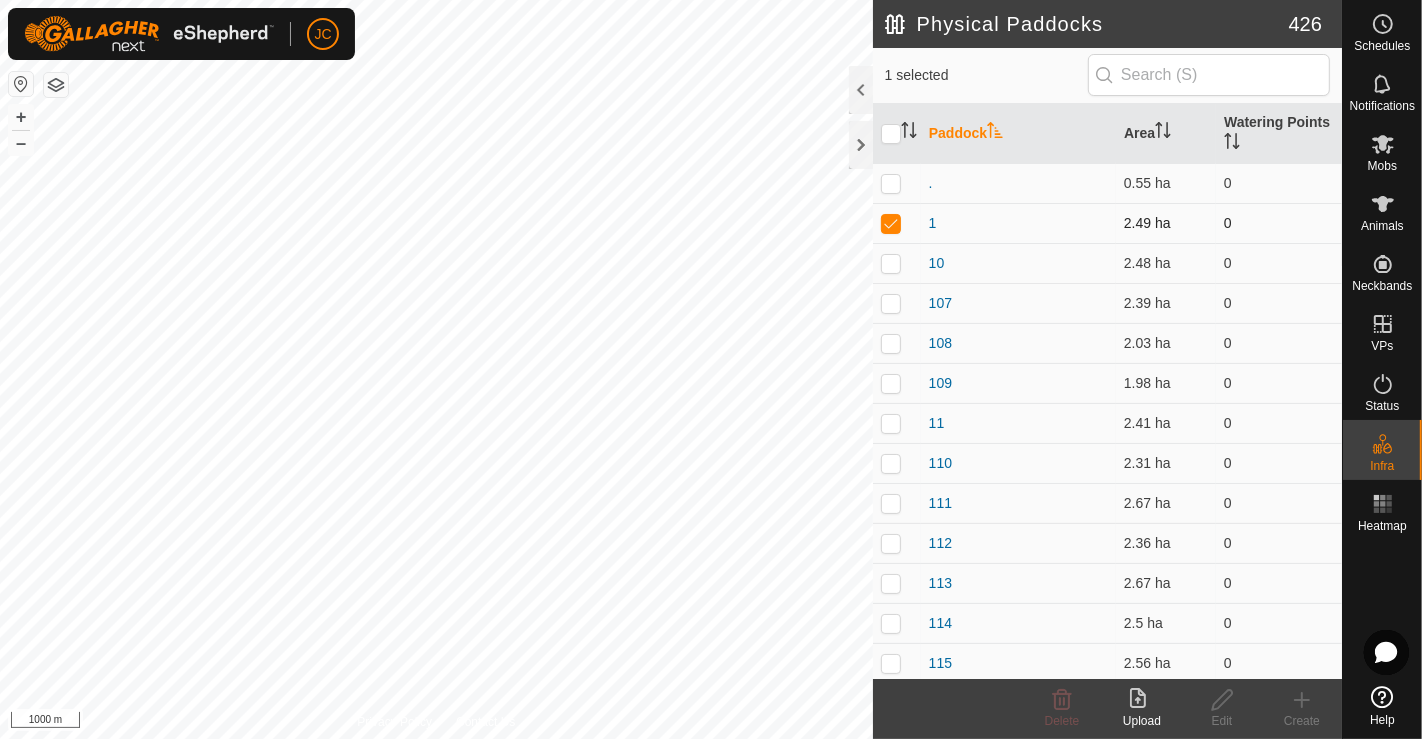 click at bounding box center (891, 223) 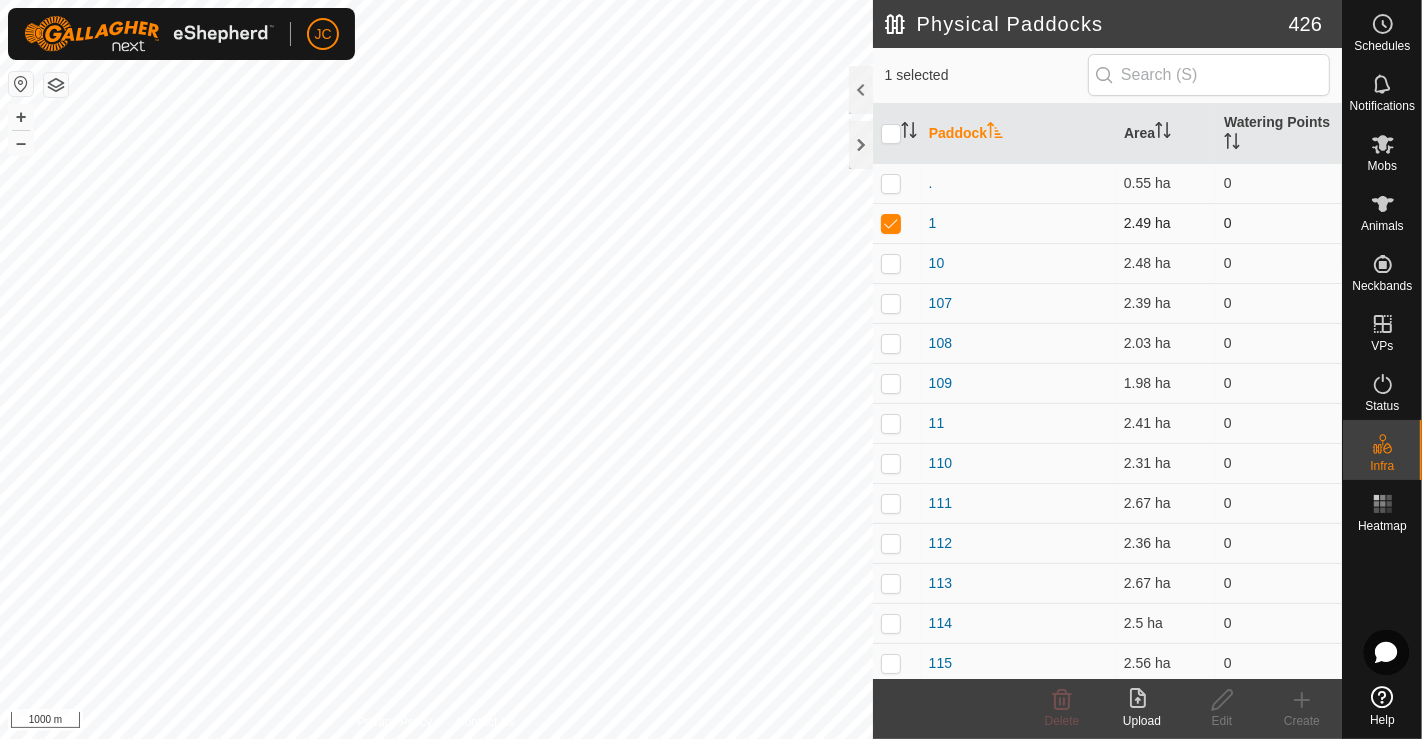 checkbox on "false" 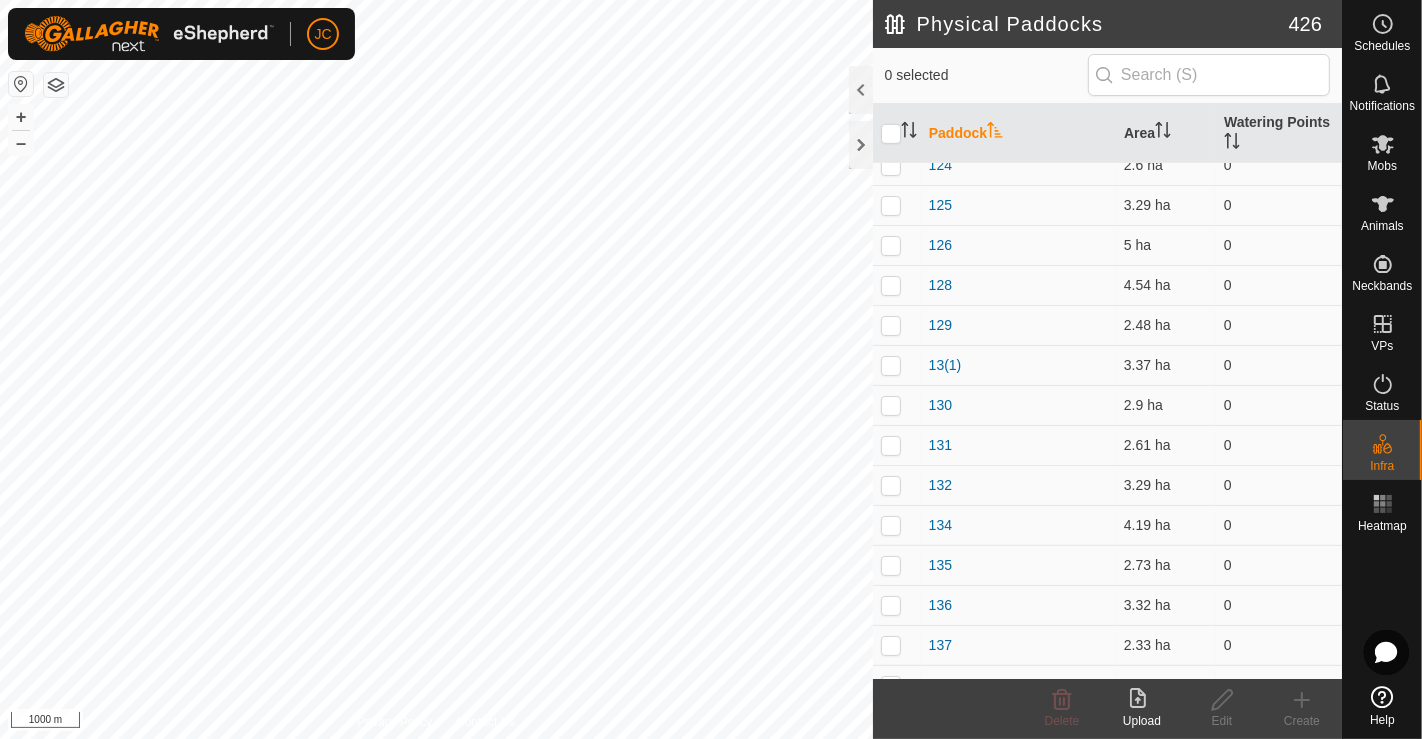 scroll, scrollTop: 908, scrollLeft: 0, axis: vertical 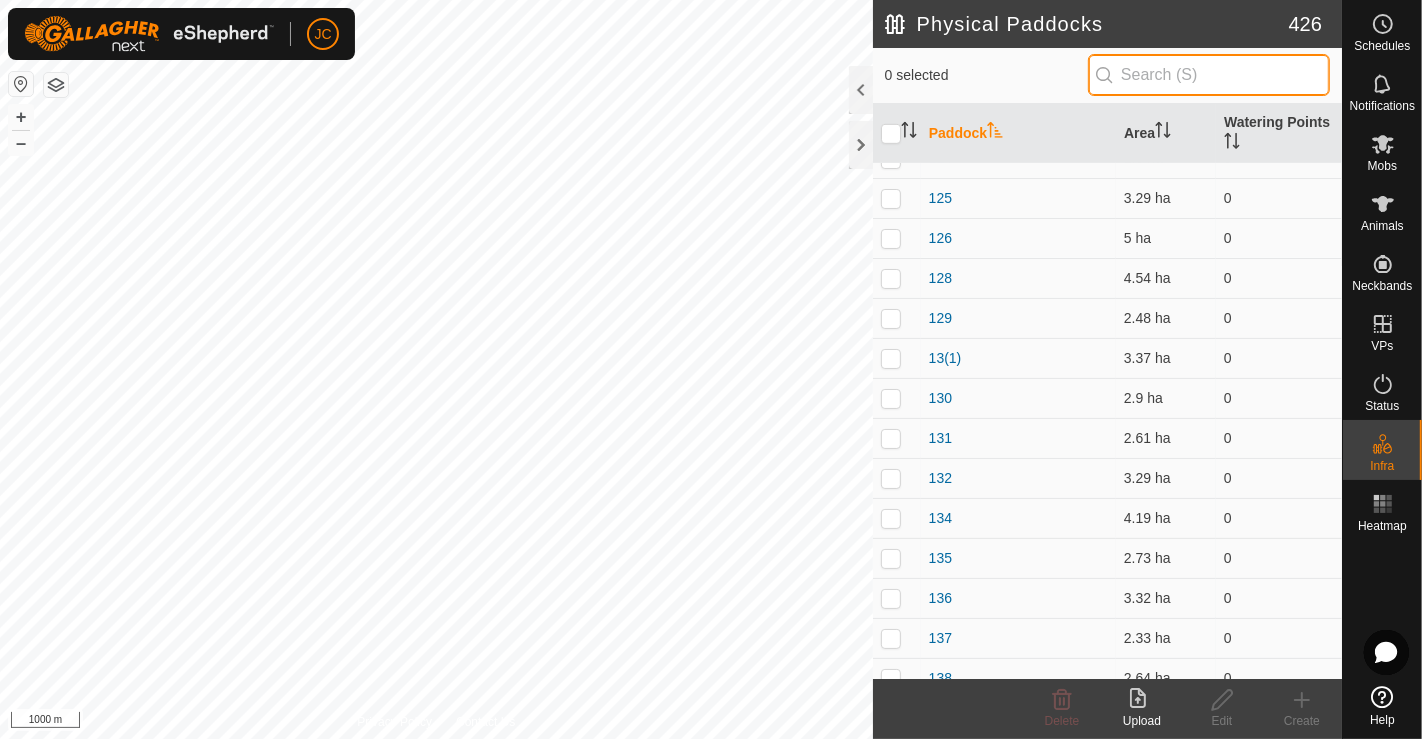 click at bounding box center [1209, 75] 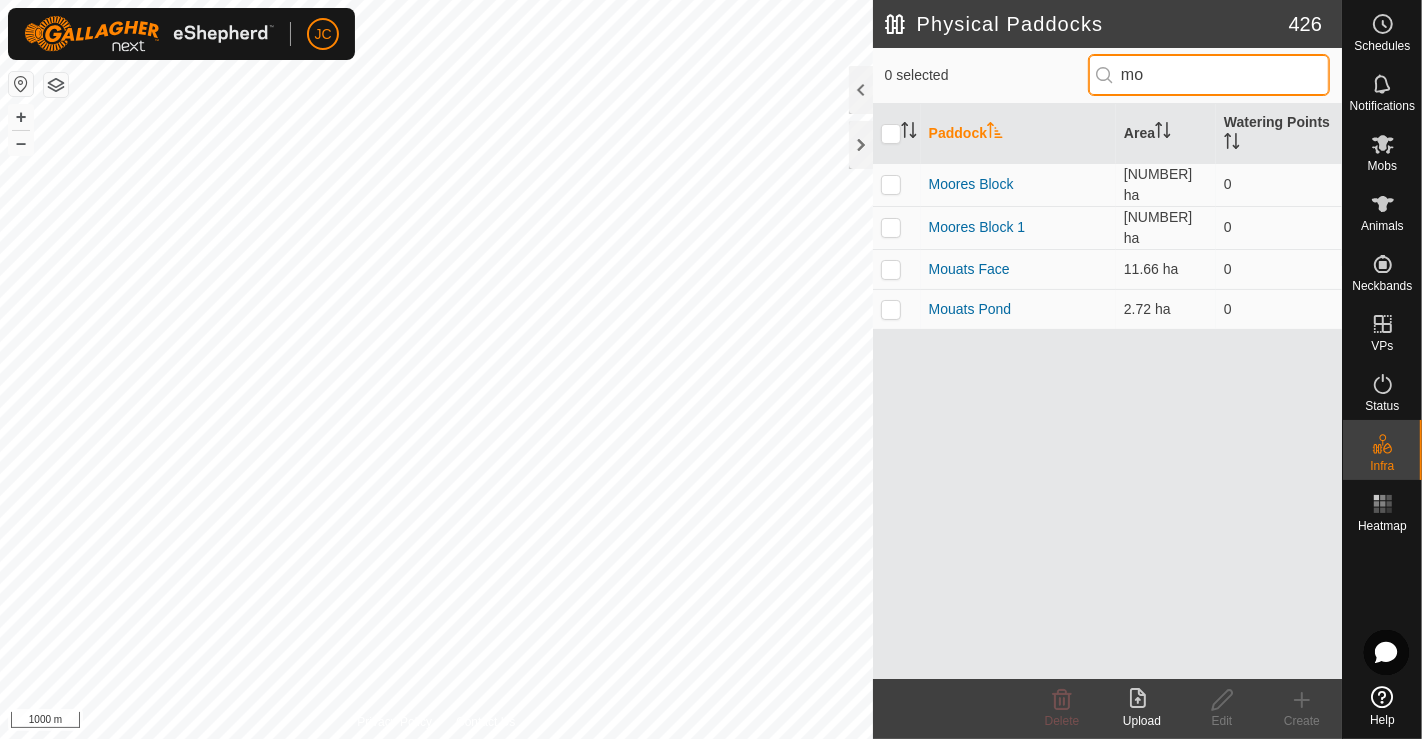 scroll, scrollTop: 0, scrollLeft: 0, axis: both 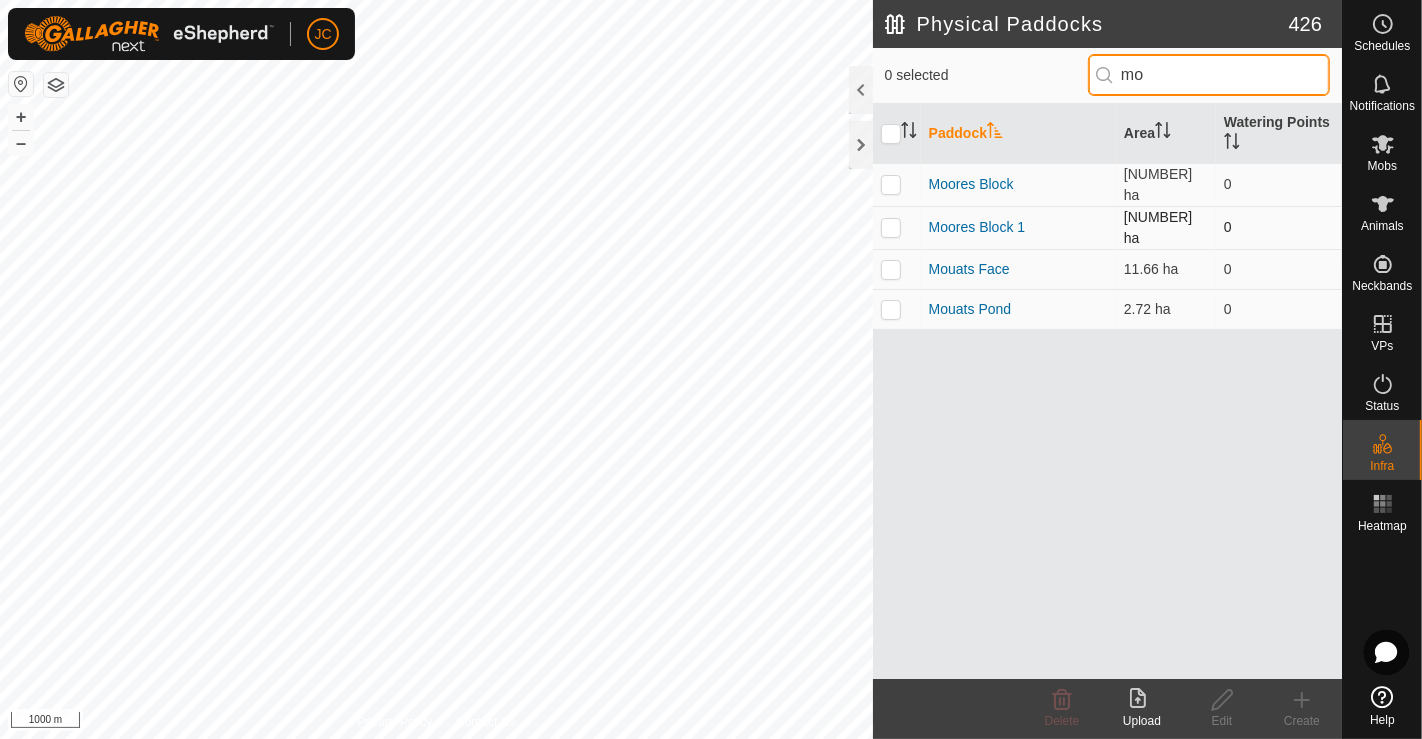 type on "mo" 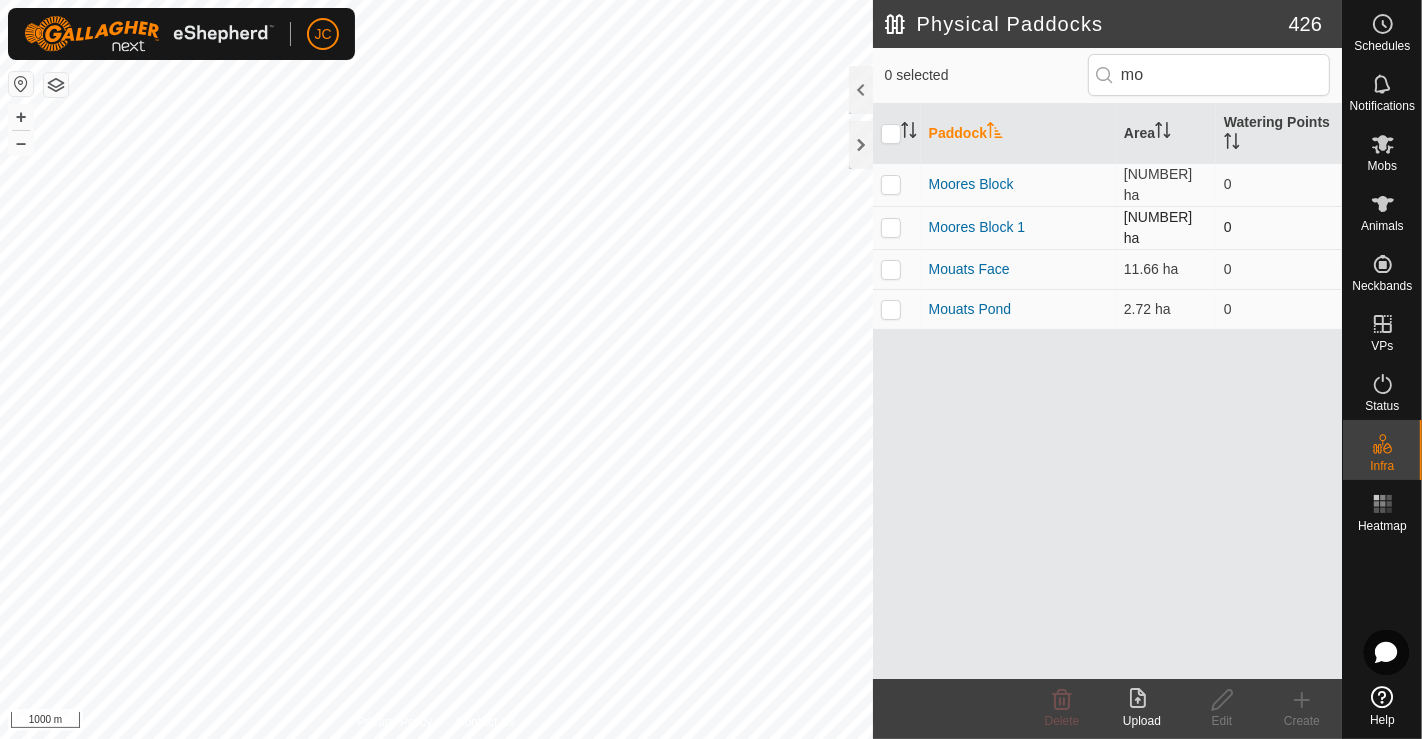 click at bounding box center [891, 227] 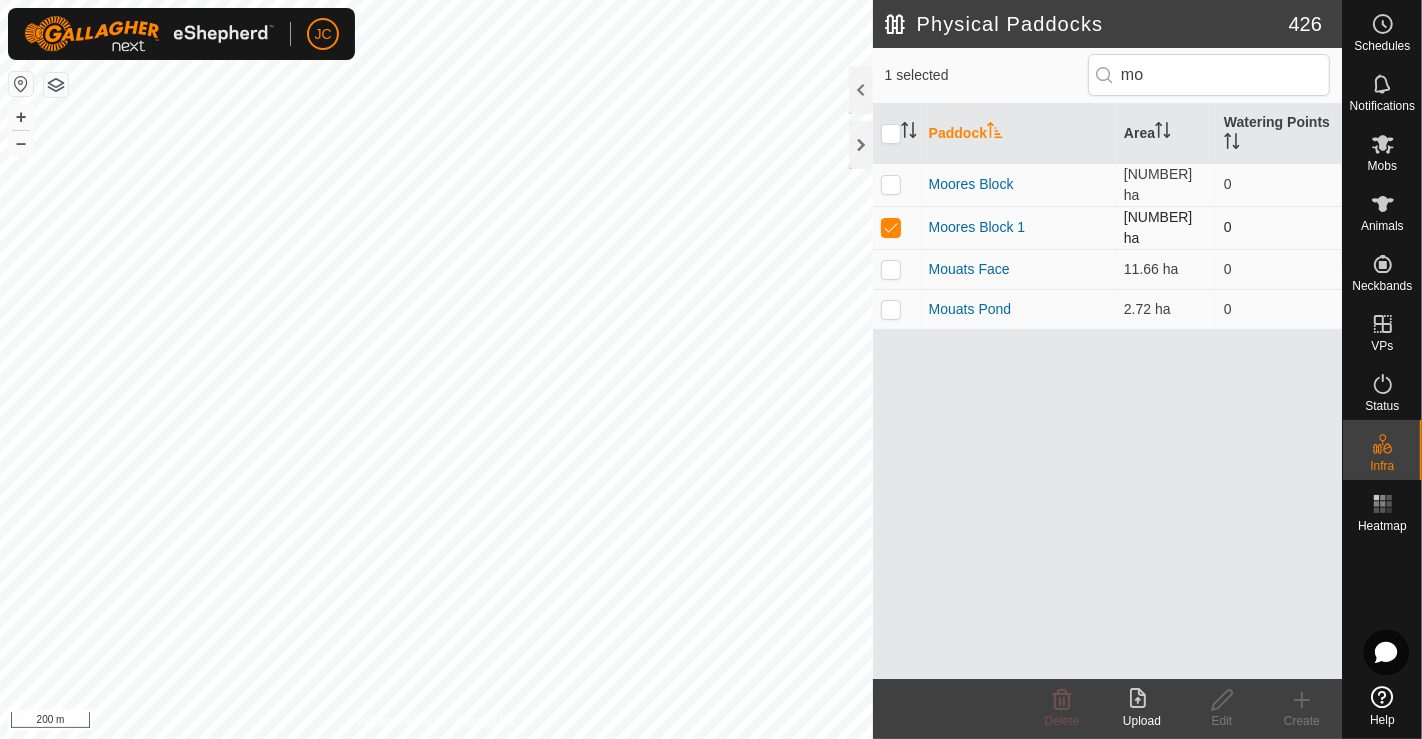 click at bounding box center (891, 227) 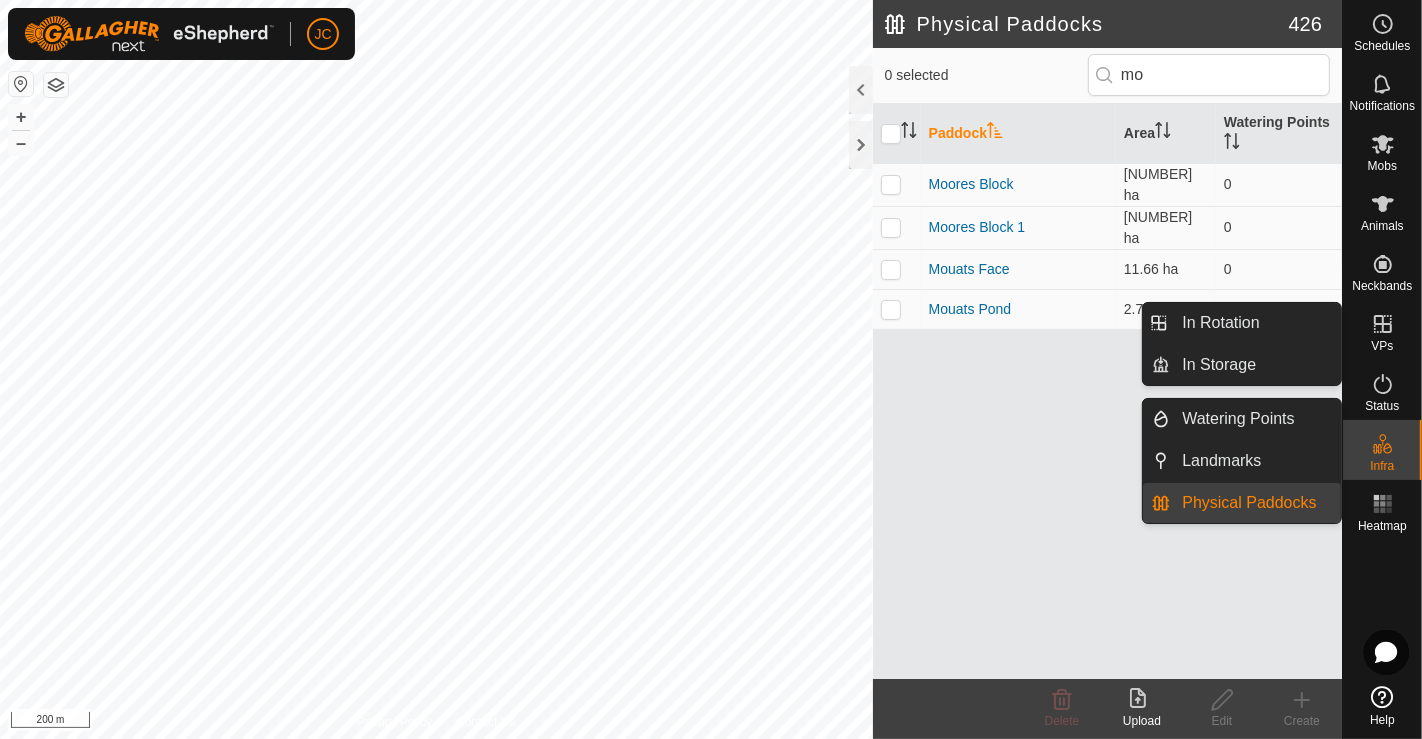 click 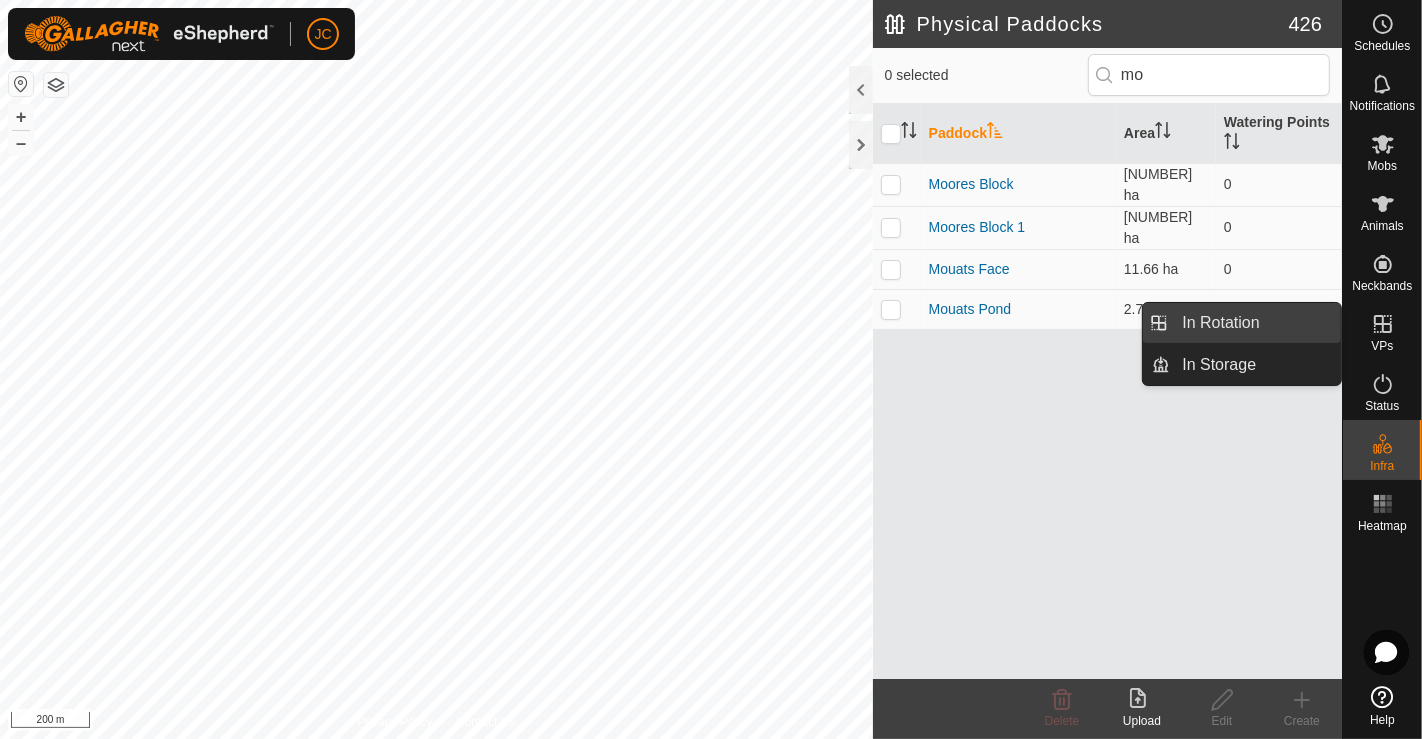 click on "In Rotation" at bounding box center (1255, 323) 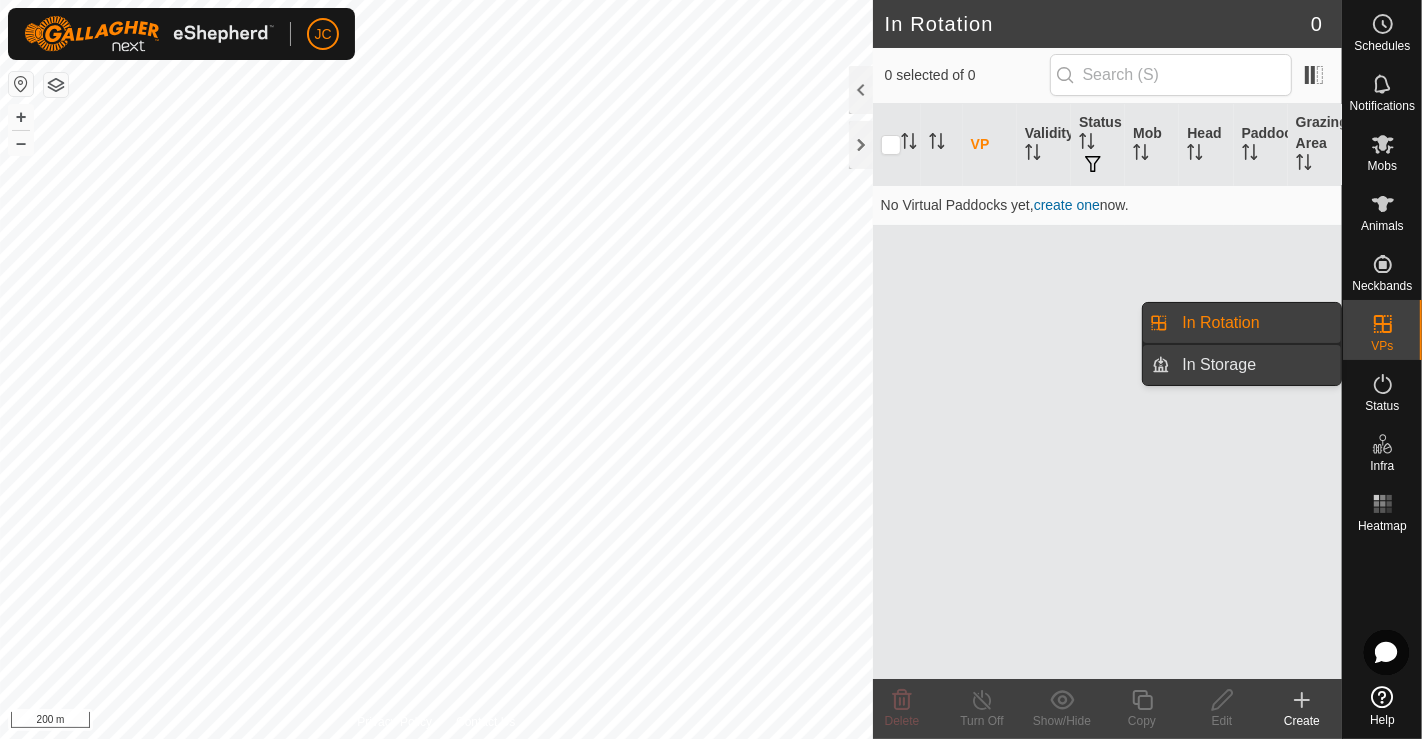 click on "In Storage" at bounding box center (1255, 365) 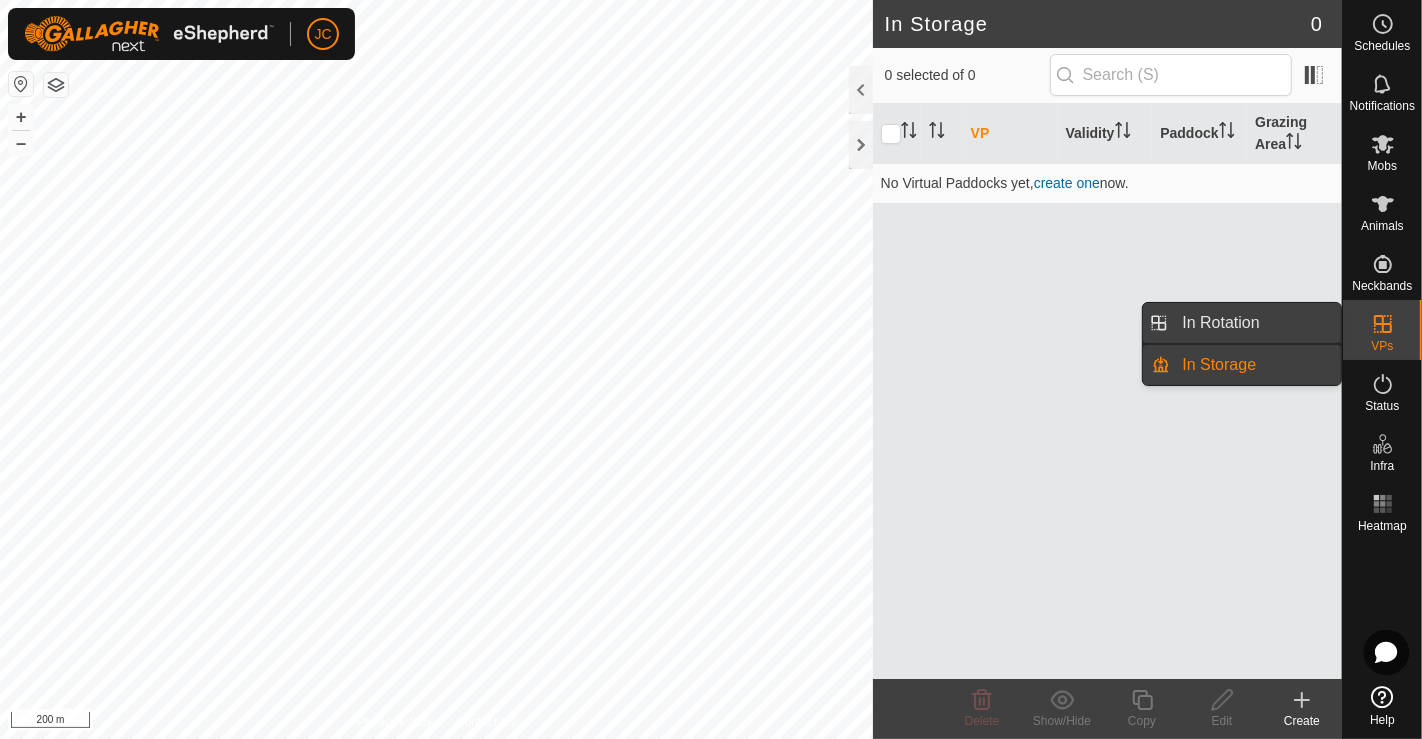 click on "In Rotation" at bounding box center [1255, 323] 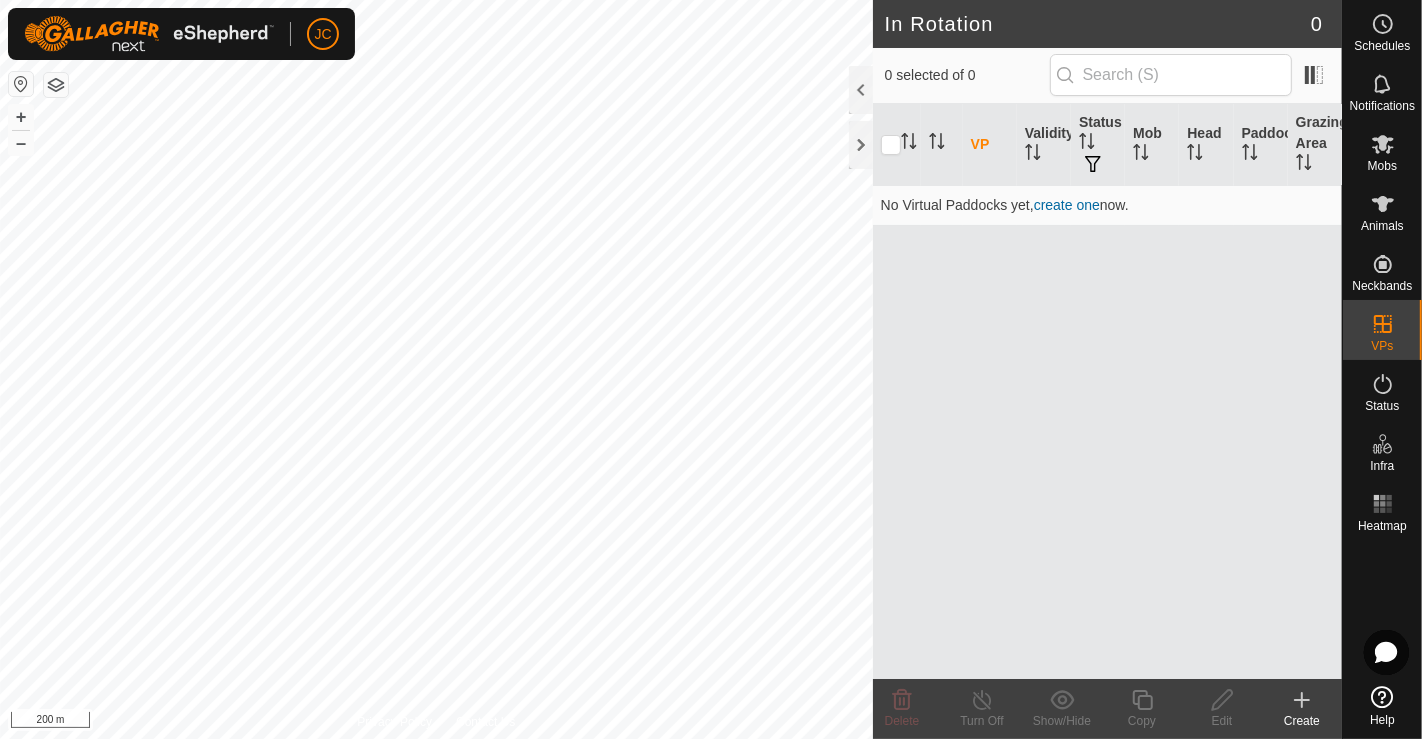 click 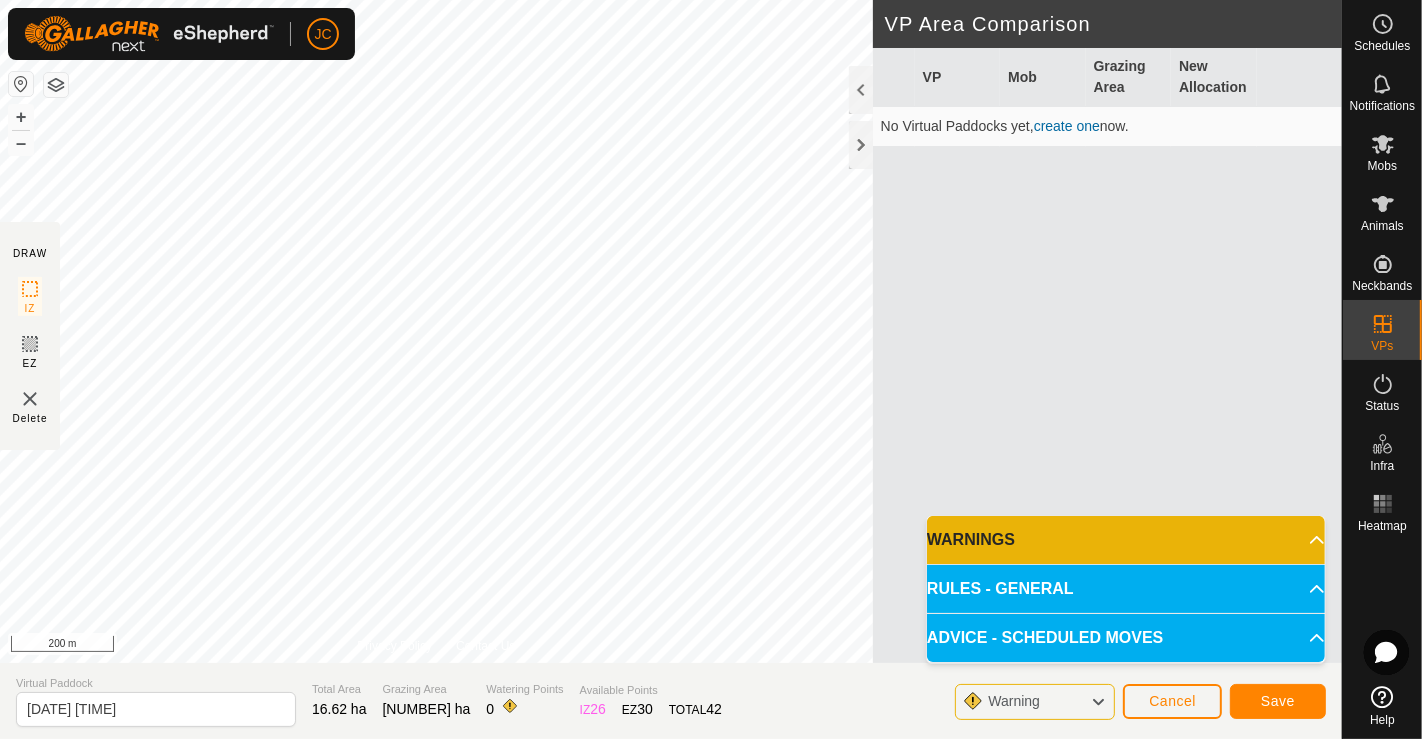 click on "WARNINGS" at bounding box center [1126, 540] 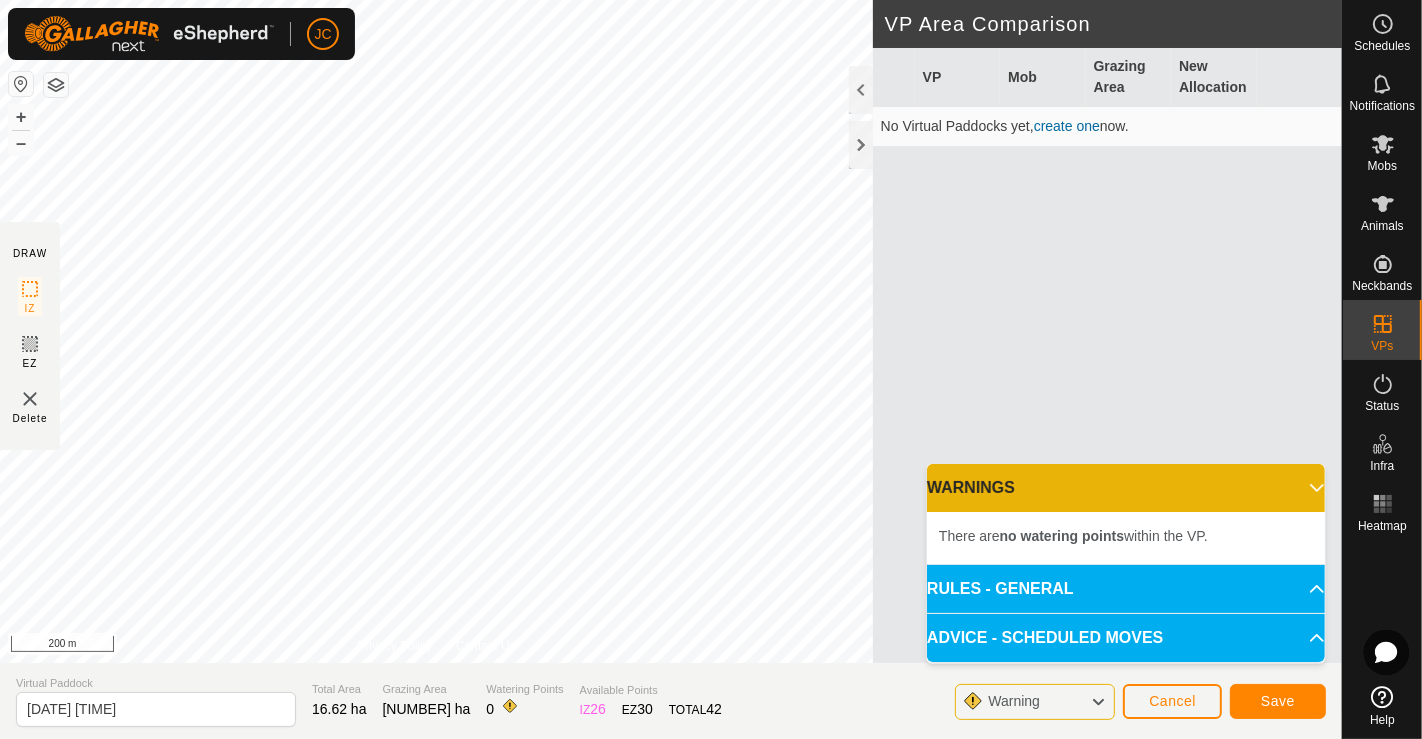 click on "WARNINGS" at bounding box center (1126, 488) 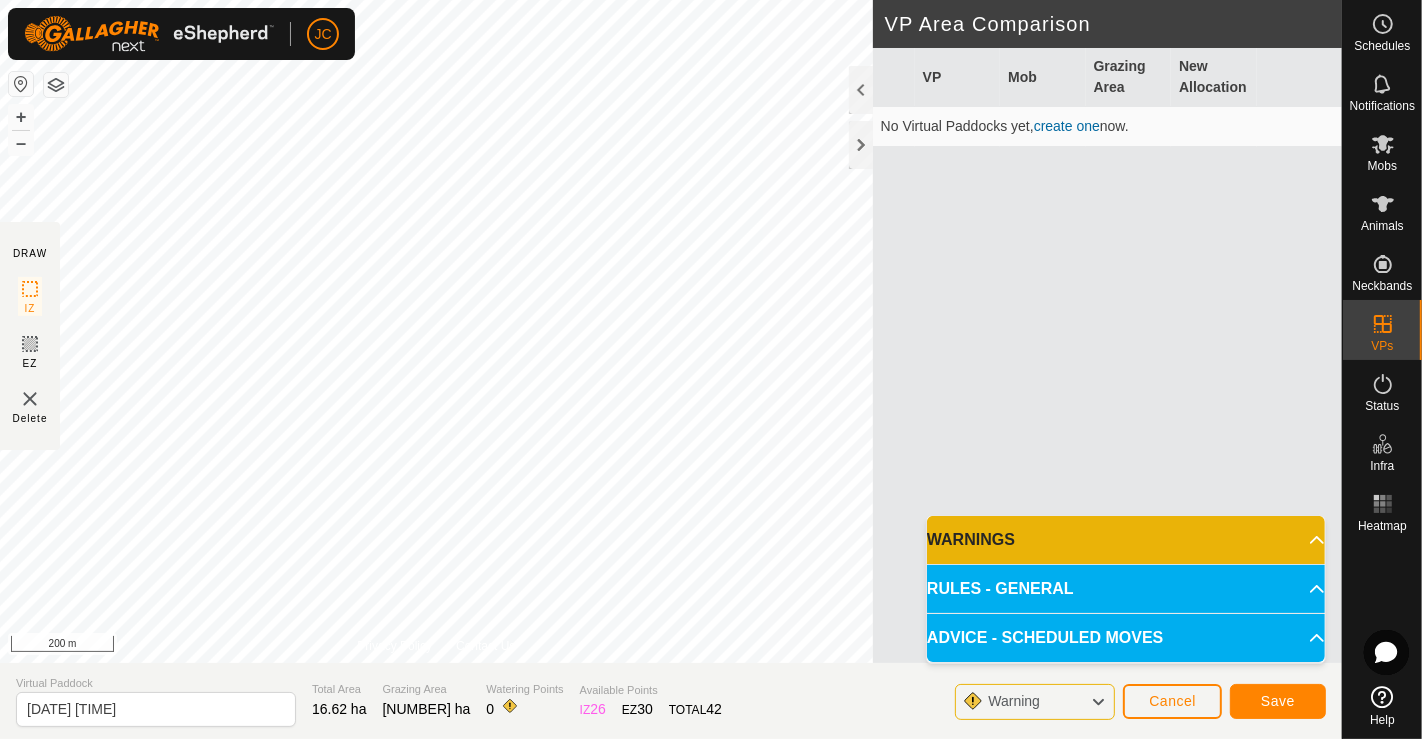 click on "RULES - GENERAL" at bounding box center [1126, 589] 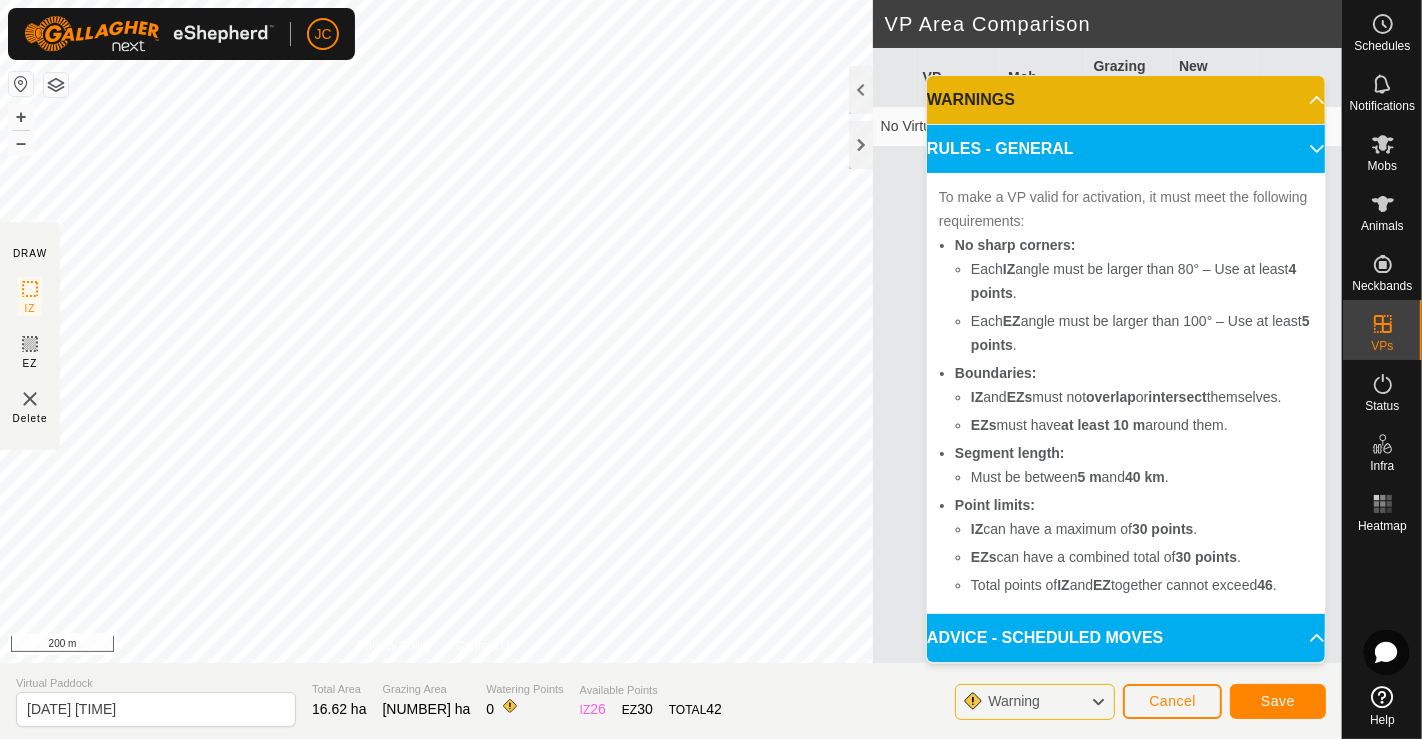 click on "RULES - GENERAL" at bounding box center [1126, 149] 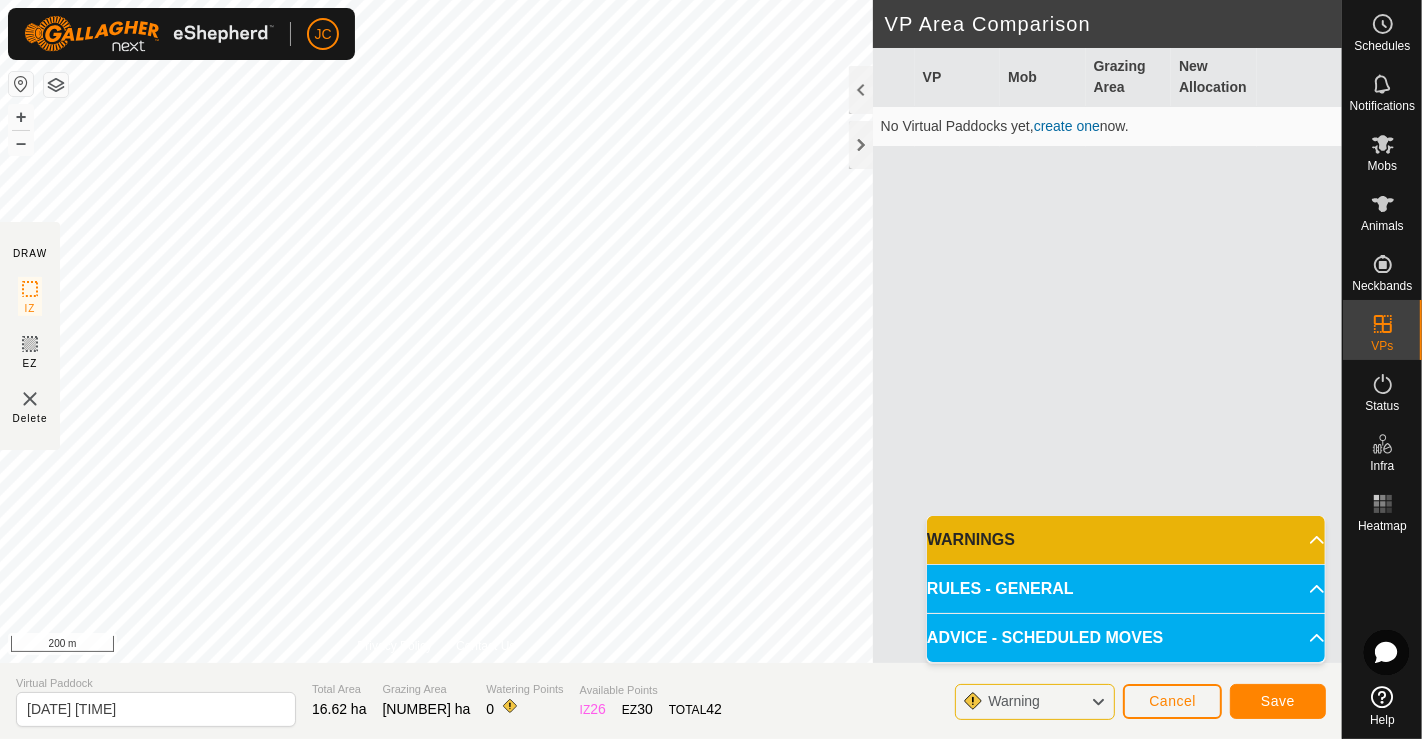 click on "ADVICE - SCHEDULED MOVES" at bounding box center (1126, 638) 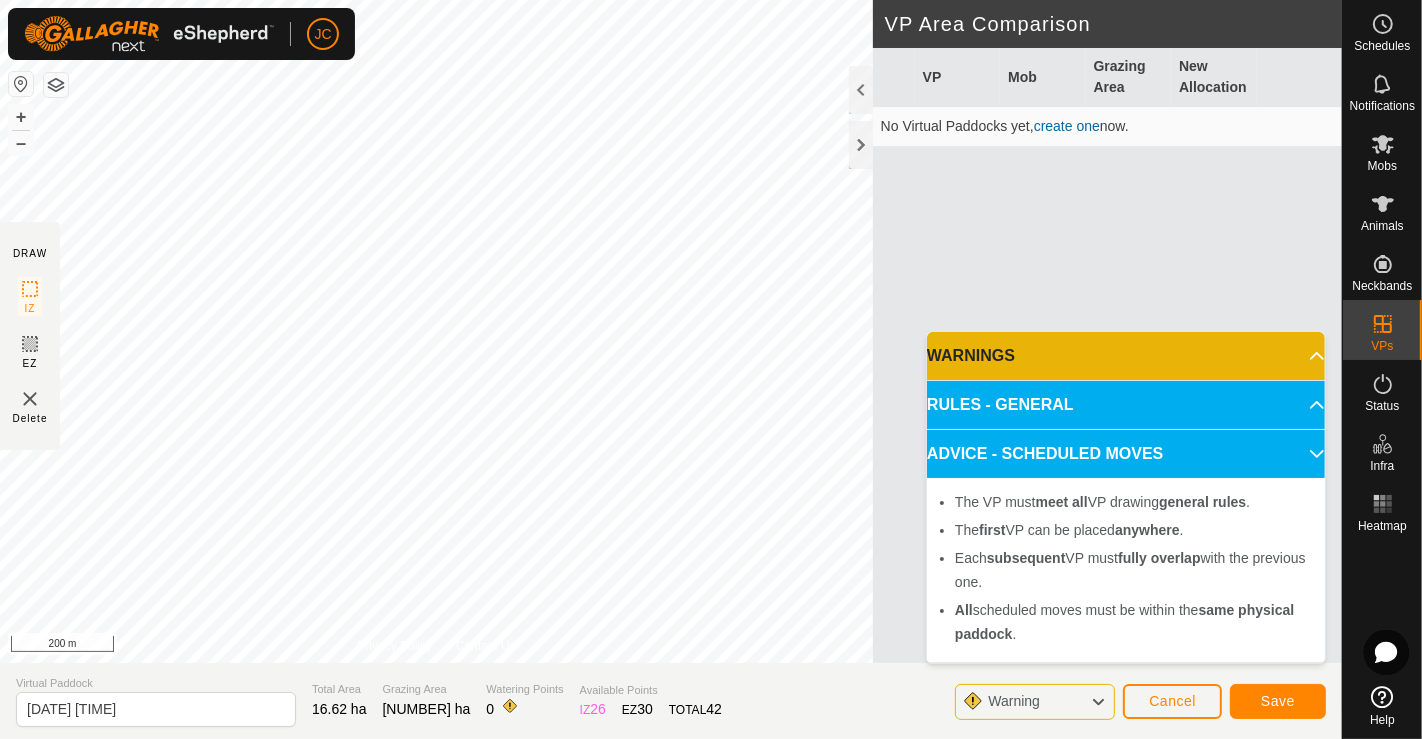 click on "ADVICE - SCHEDULED MOVES" at bounding box center [1126, 454] 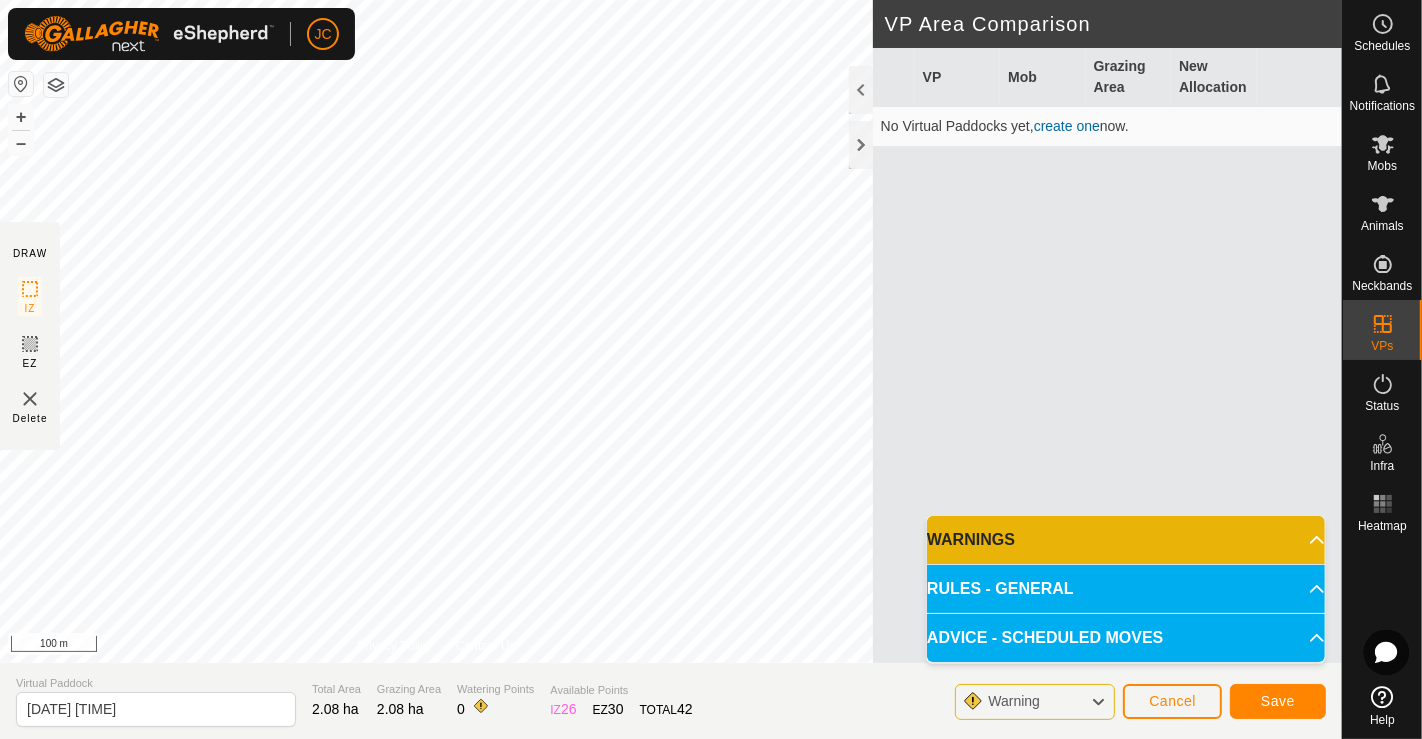 click on "Warning" 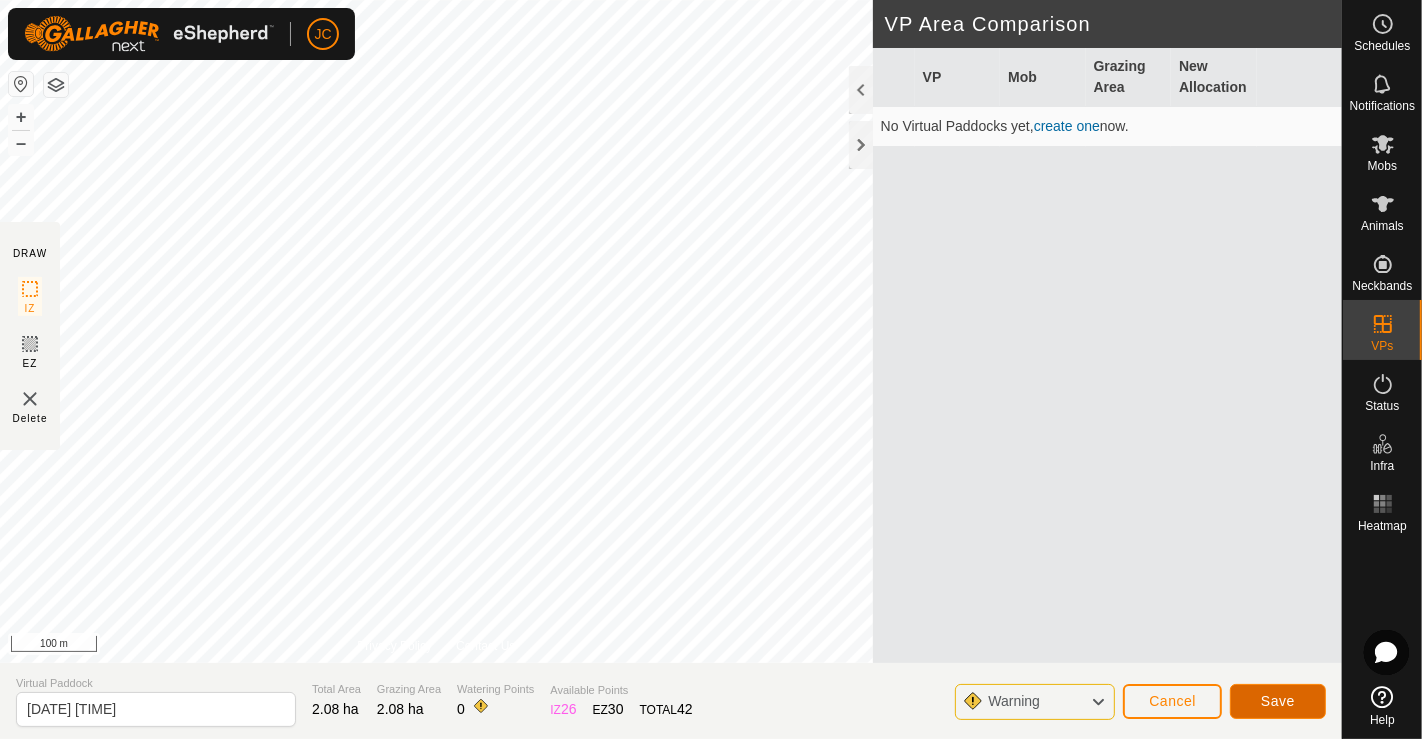 click on "Save" 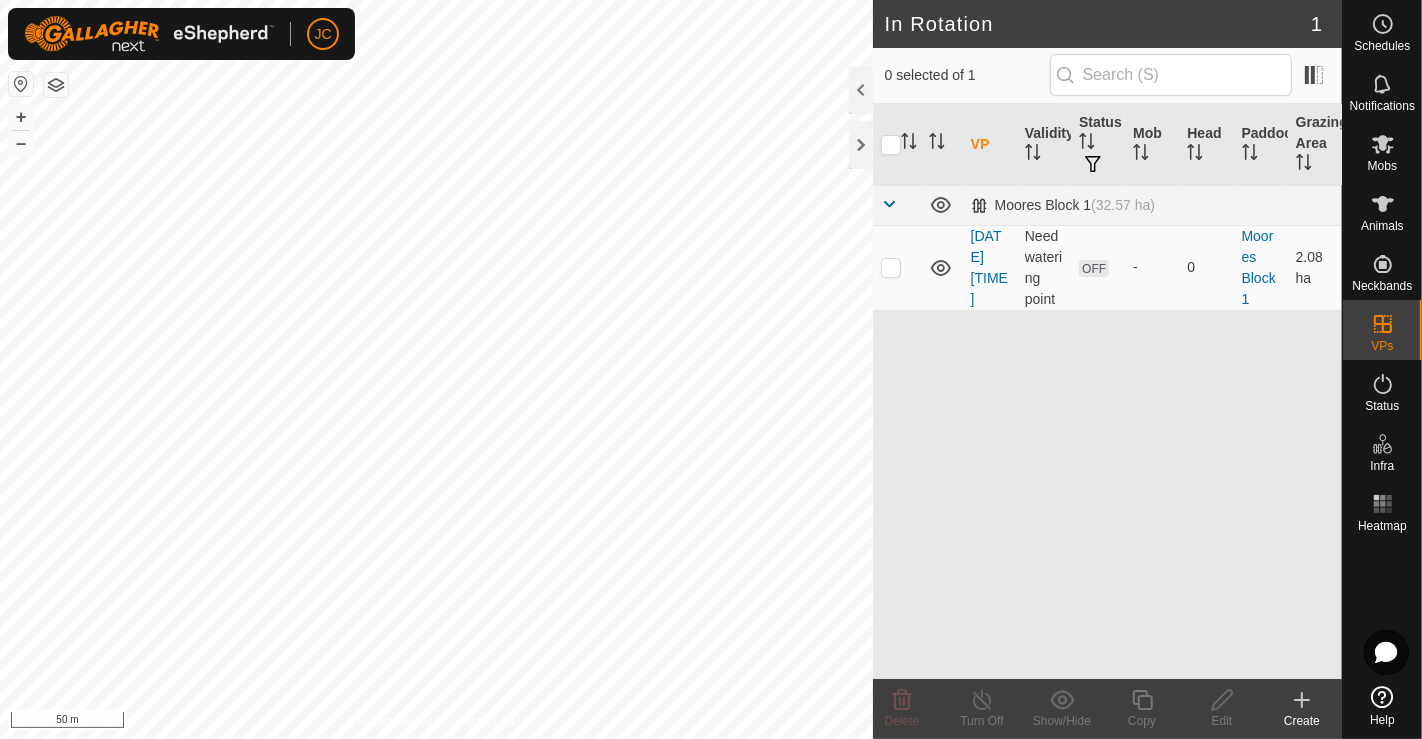 checkbox on "true" 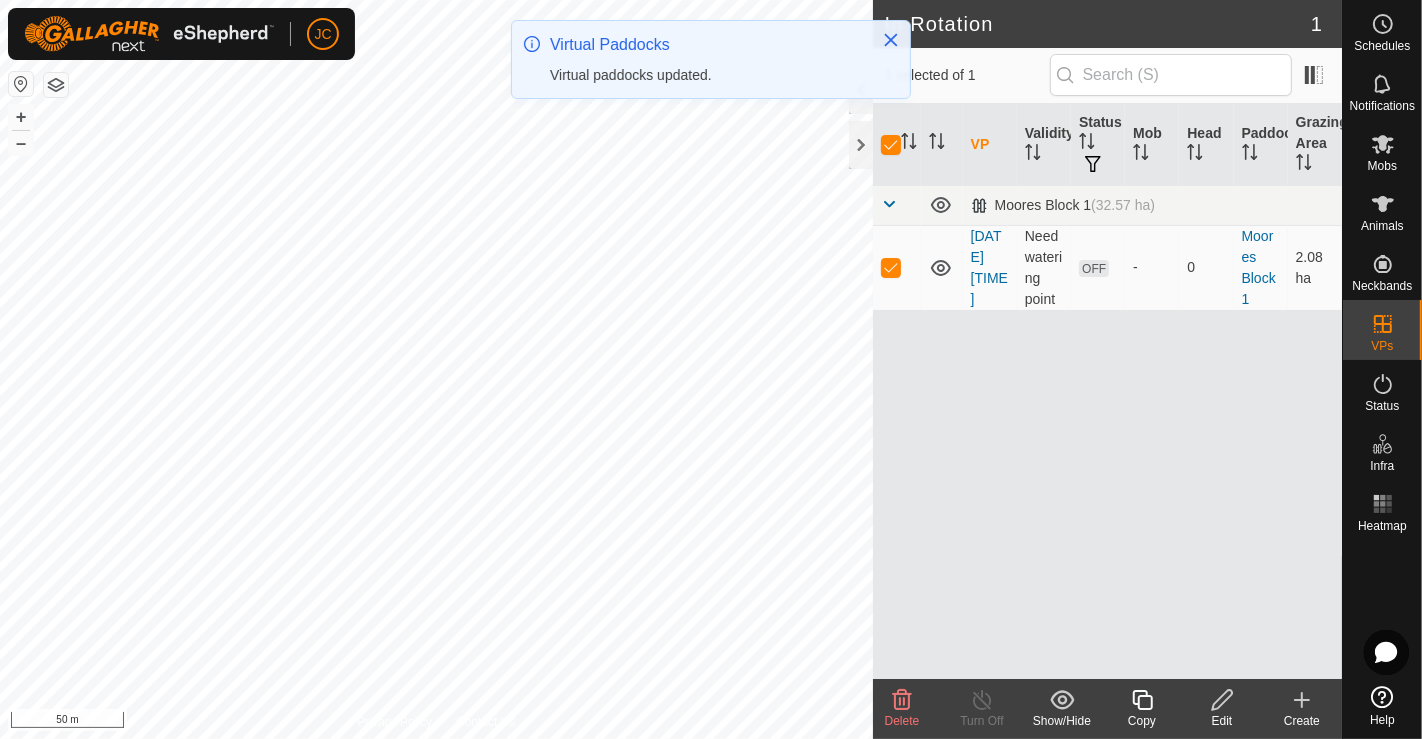click on "Copy" 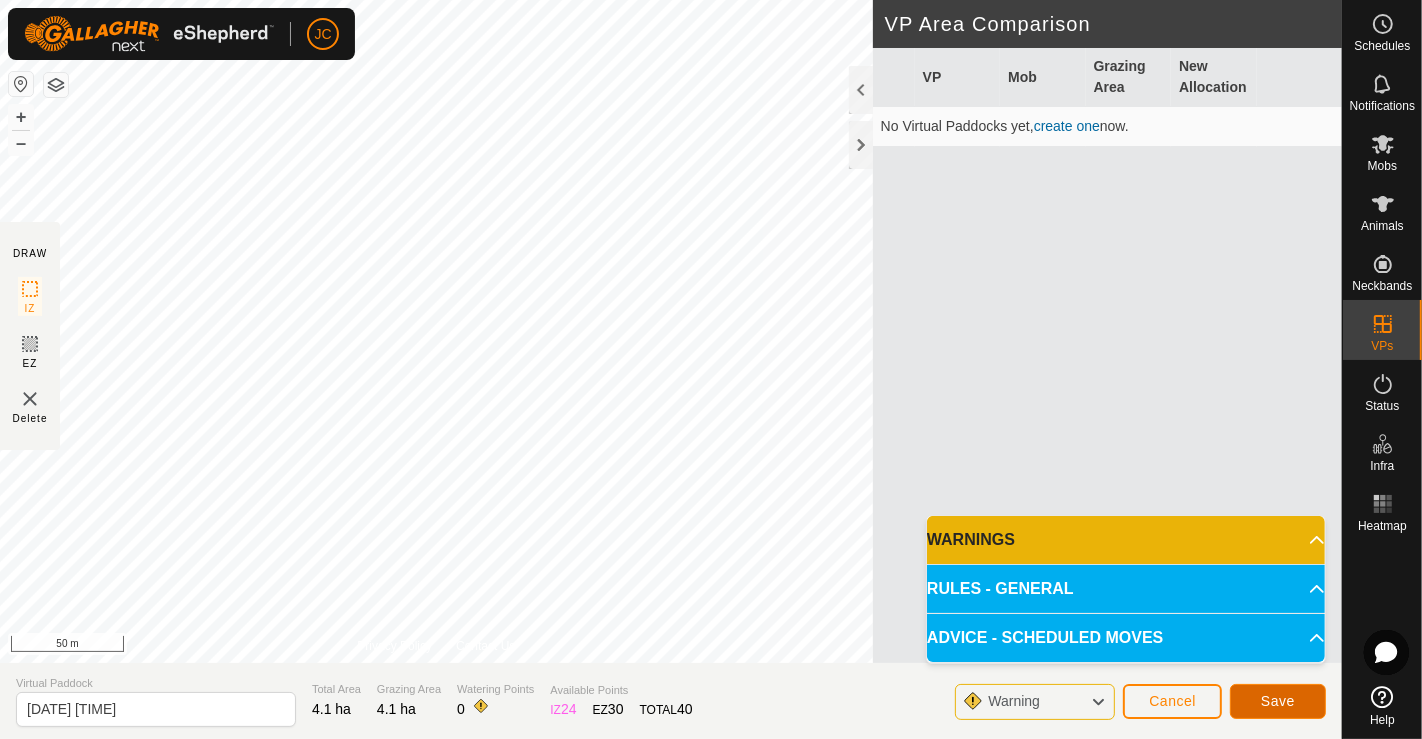click on "Save" 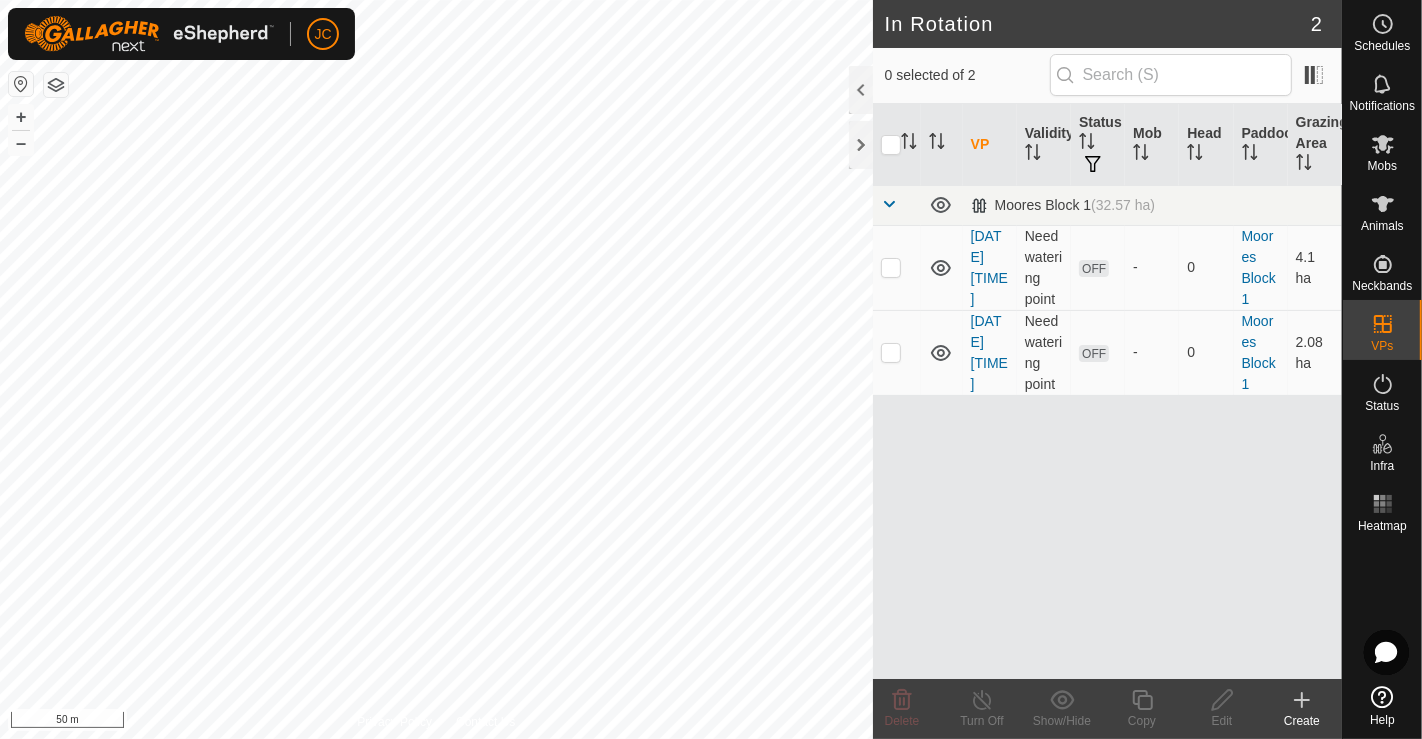 checkbox on "true" 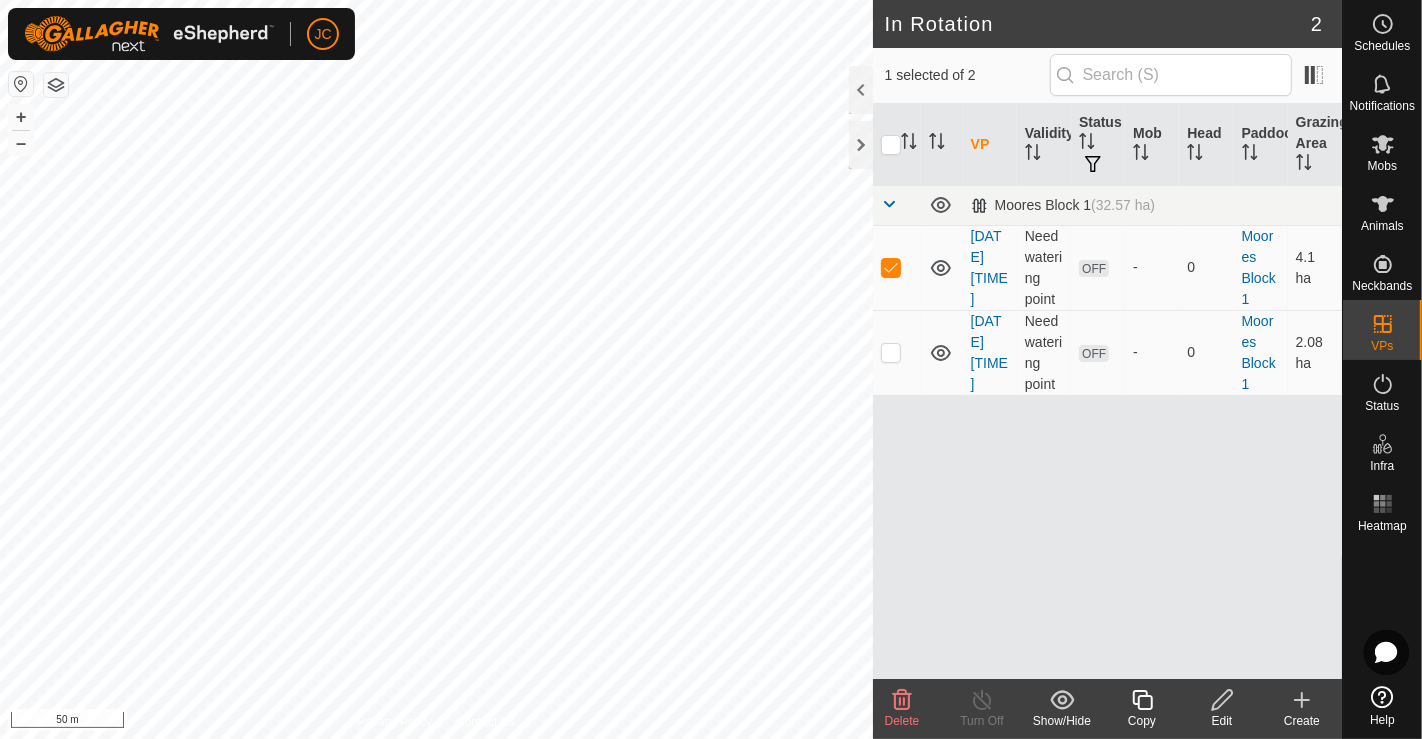 click 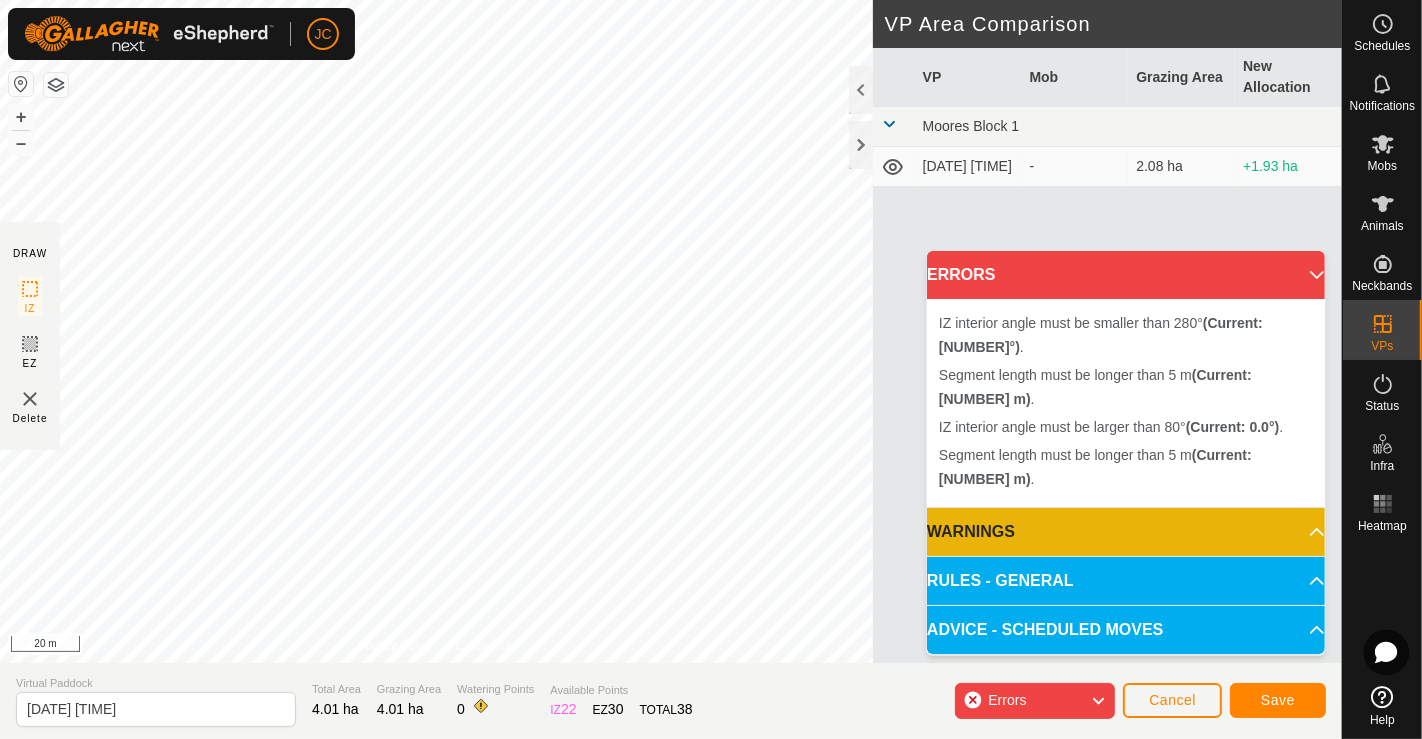 click on "IZ interior angle must be larger than 80°  (Current: [NUMBER]°) . Segment length must be longer than 5 m  (Current: [NUMBER] m) . + – ⇧ i 20 m" at bounding box center [436, 331] 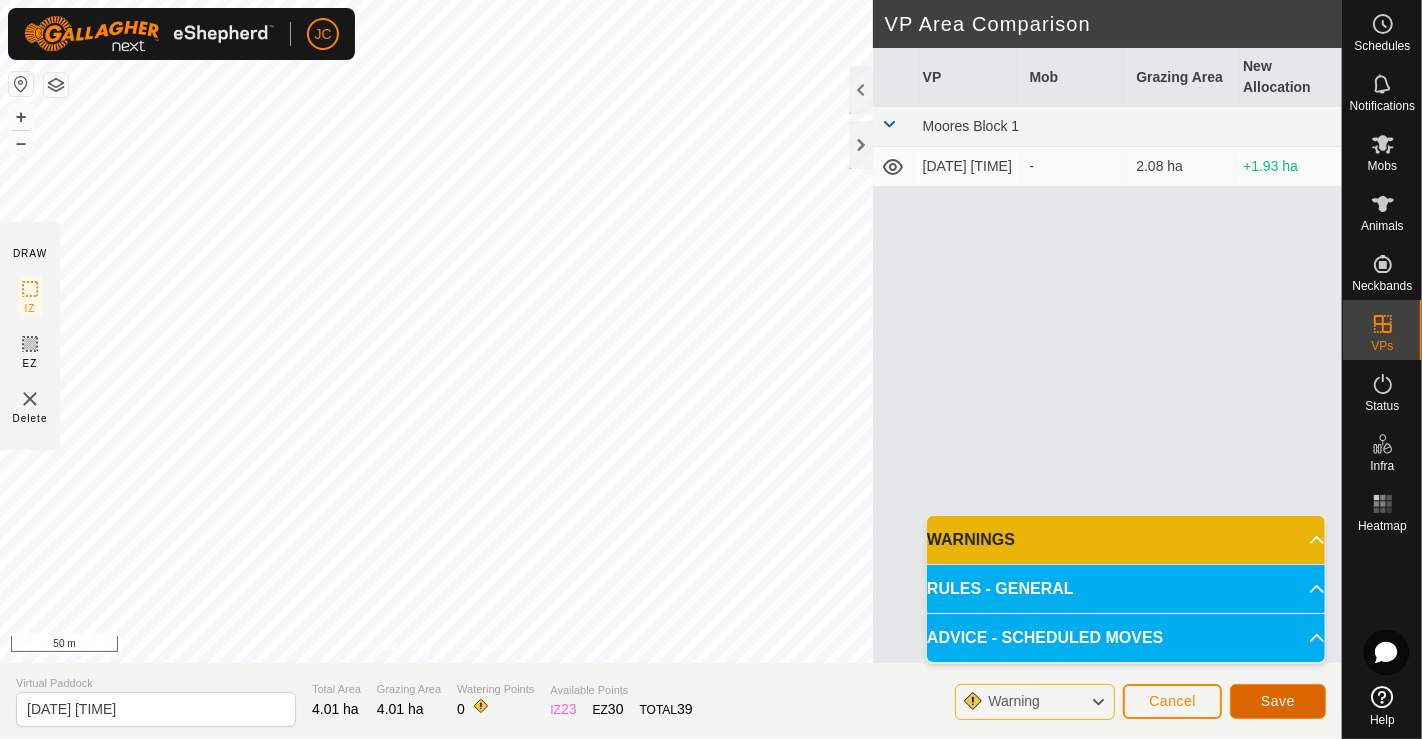 click on "Save" 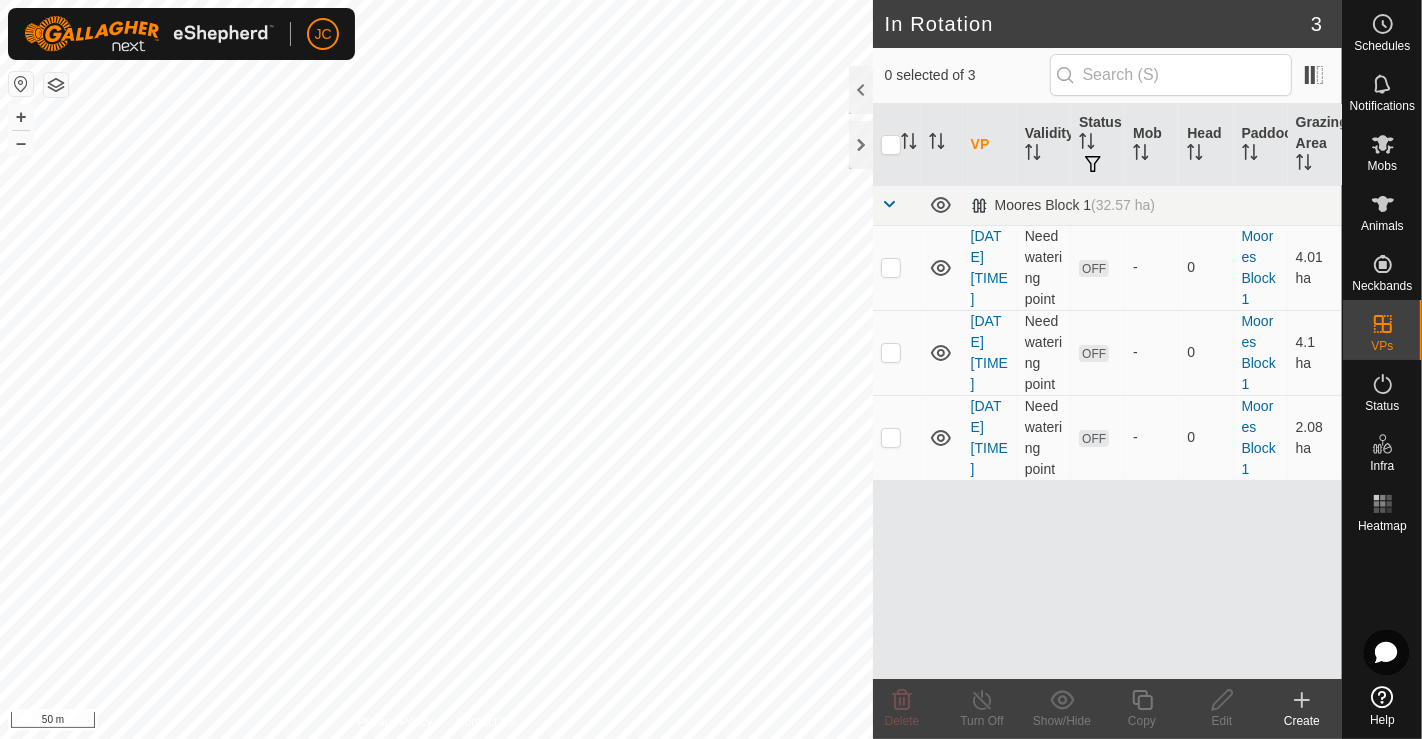 checkbox on "true" 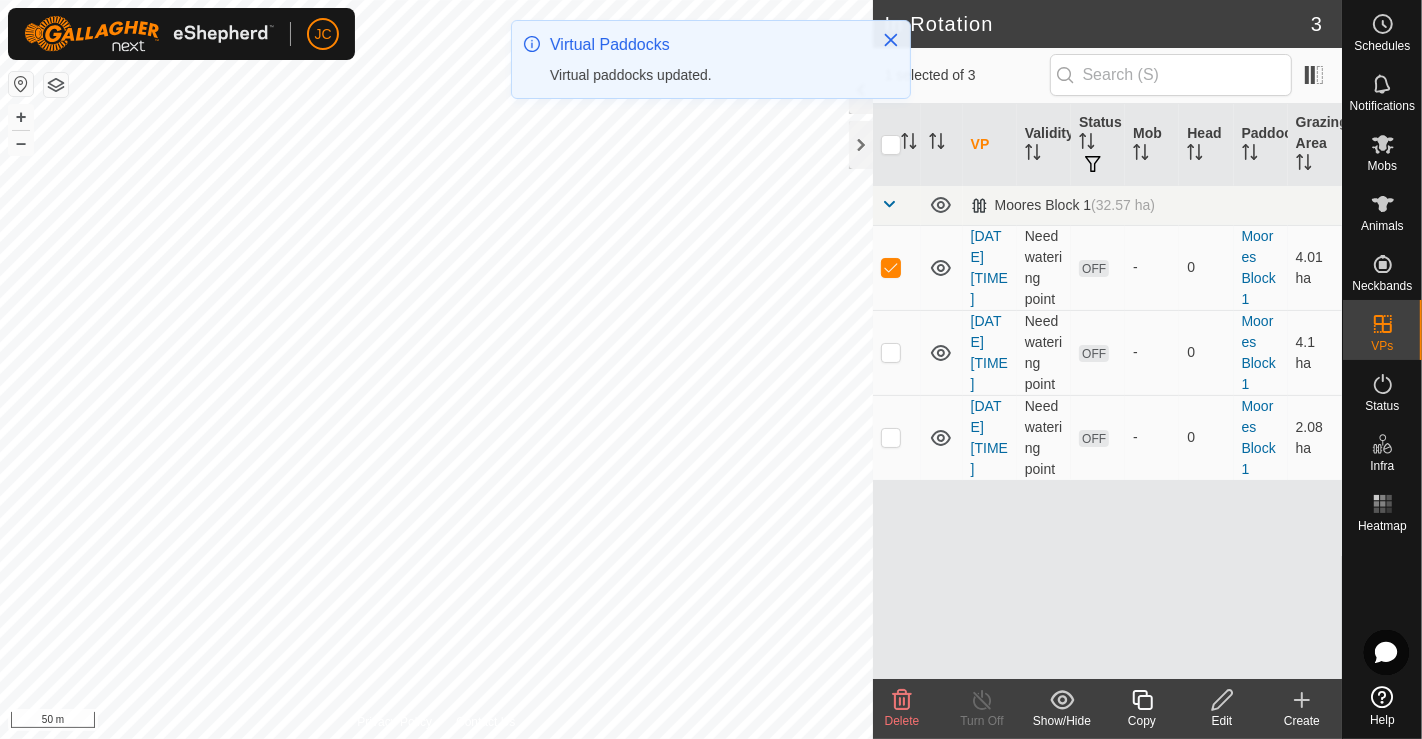checkbox on "false" 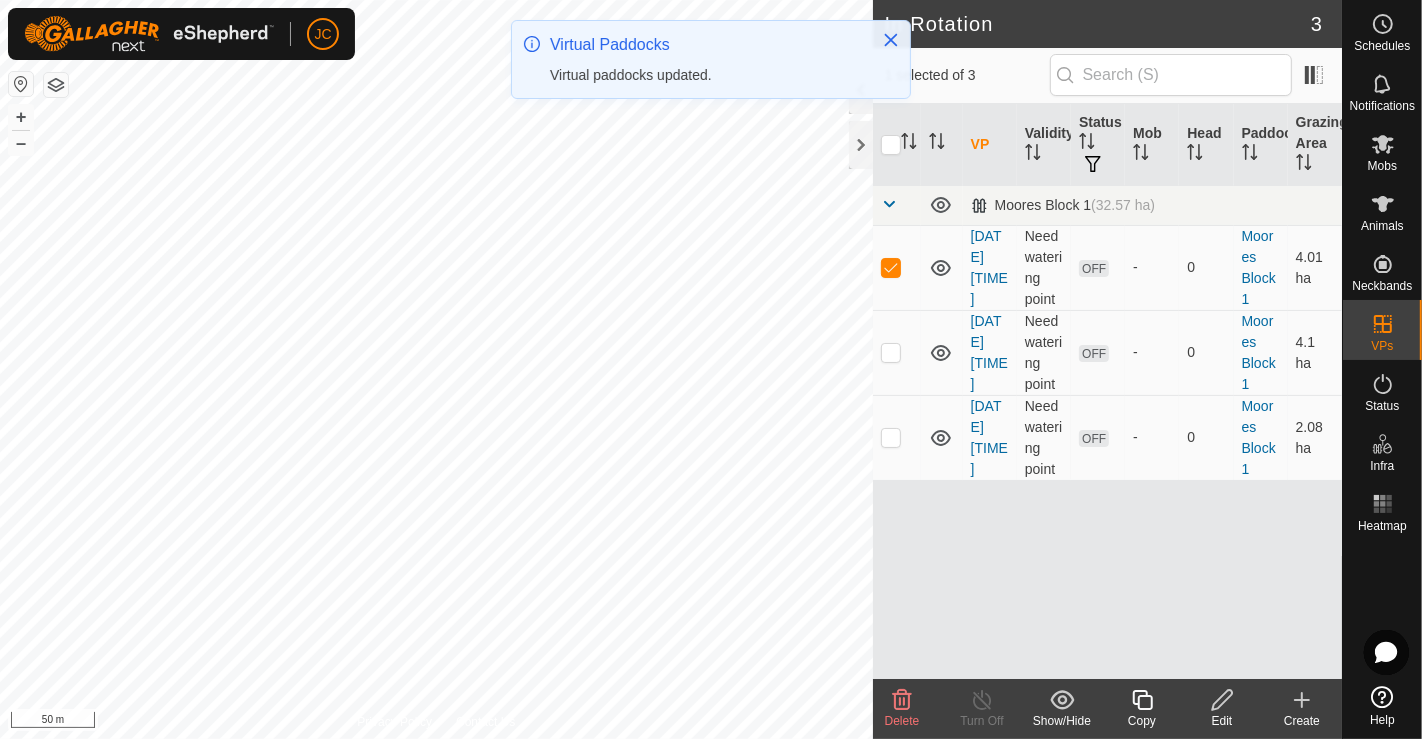 checkbox on "true" 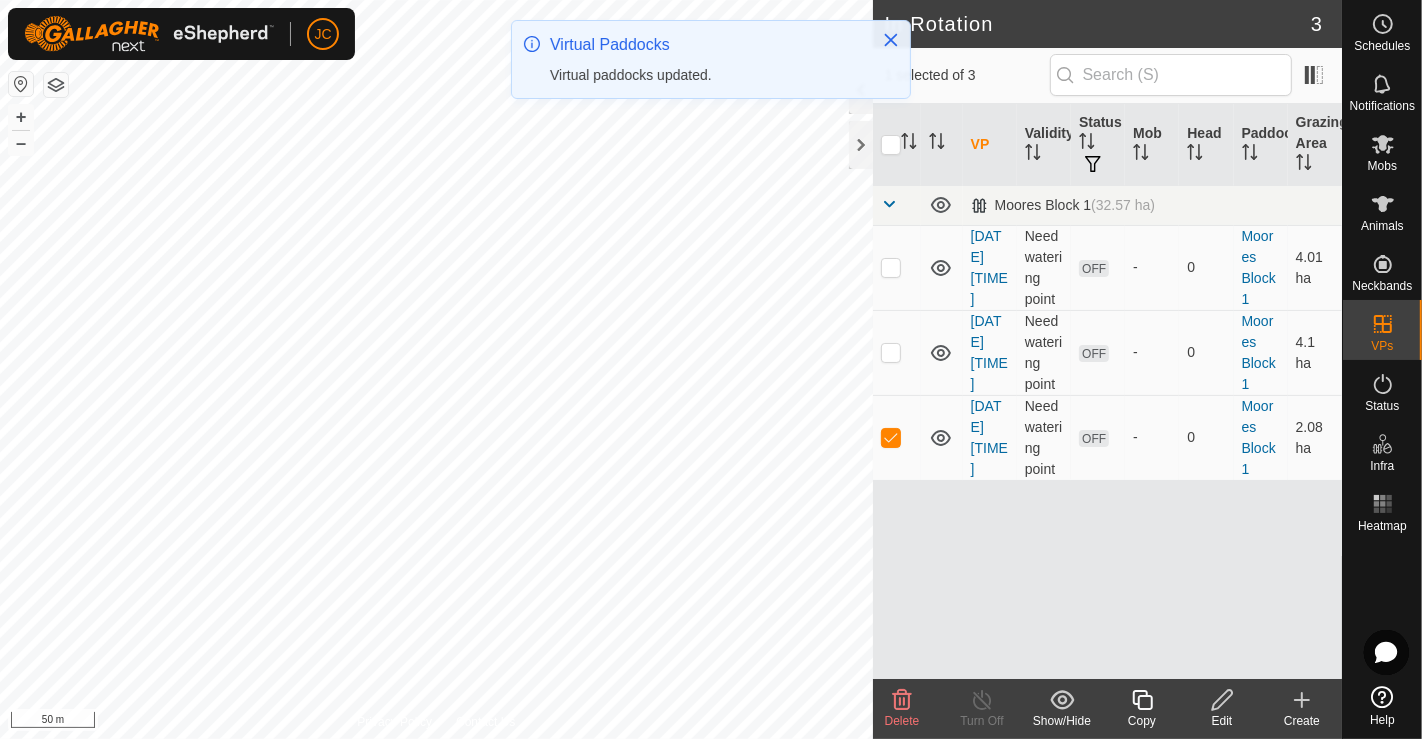 checkbox on "true" 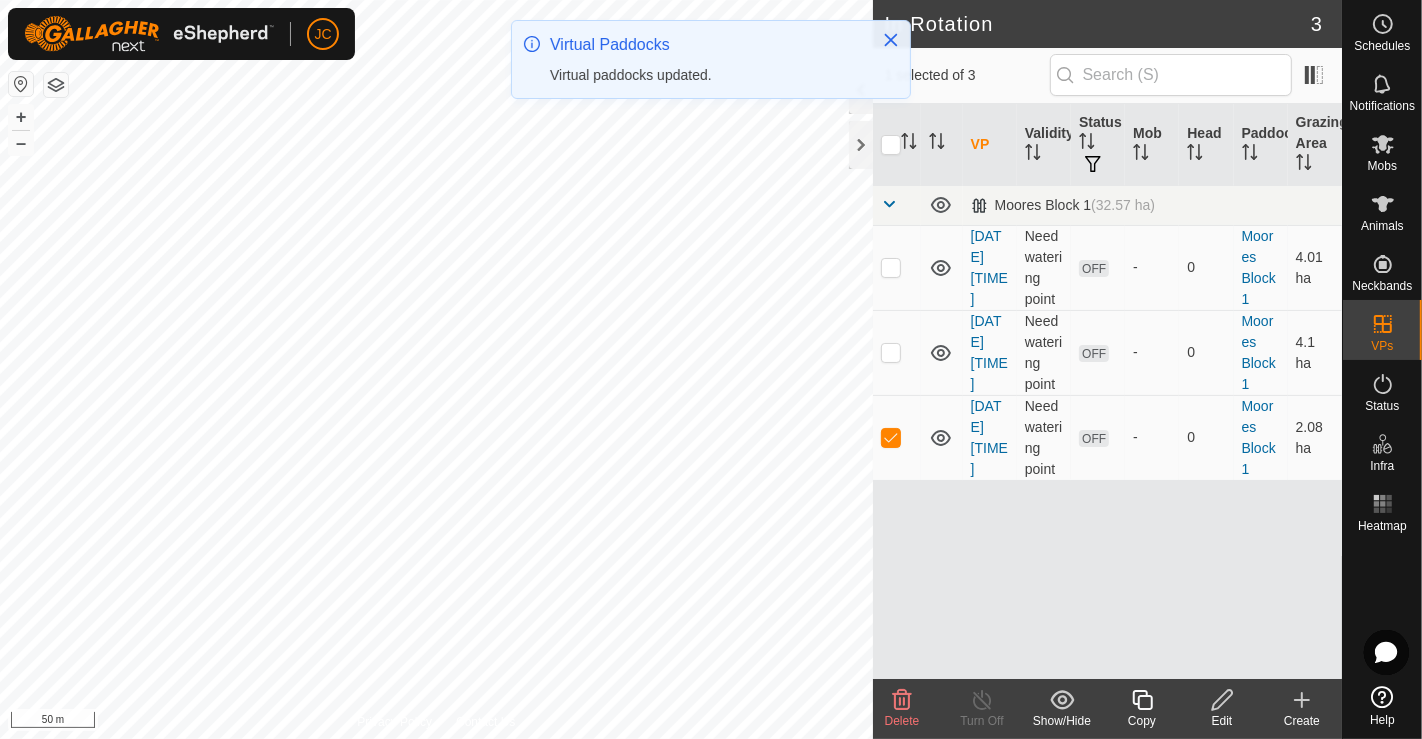 checkbox on "false" 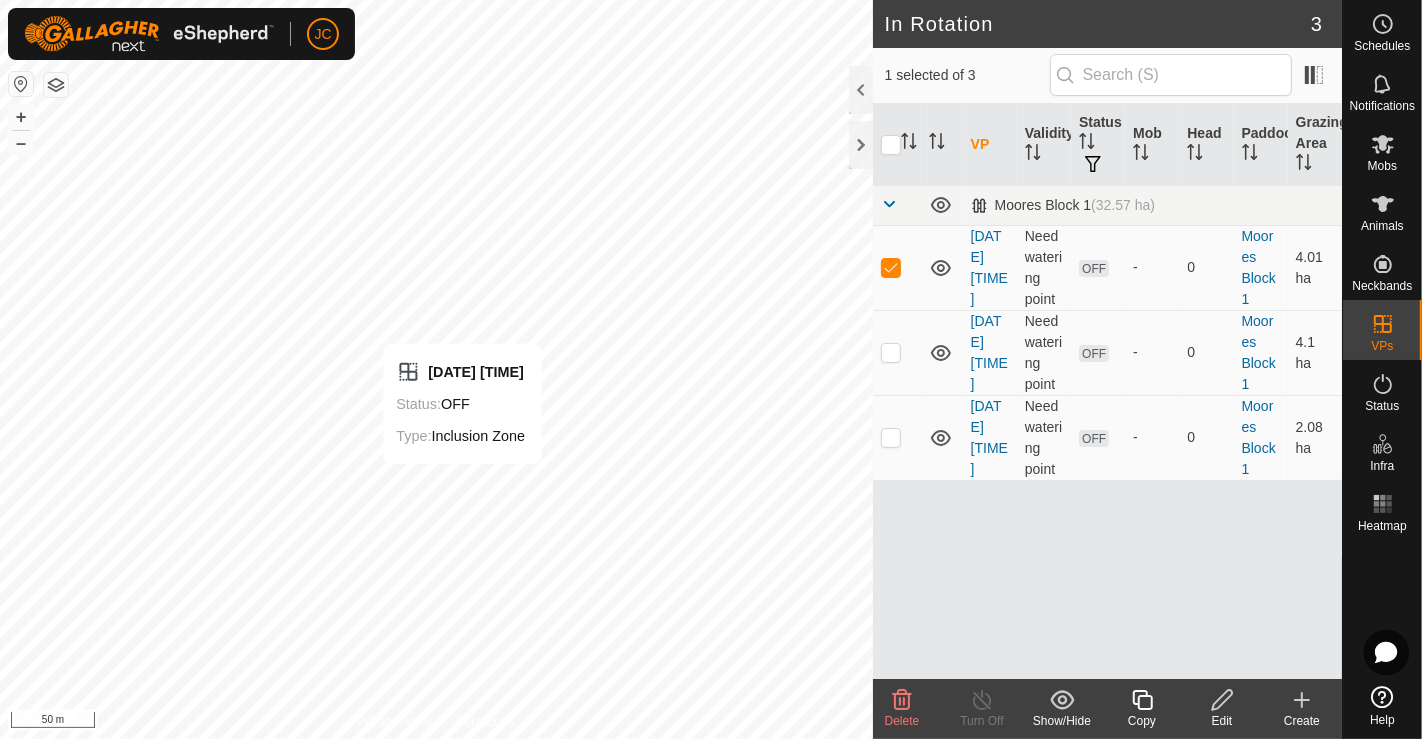 checkbox on "false" 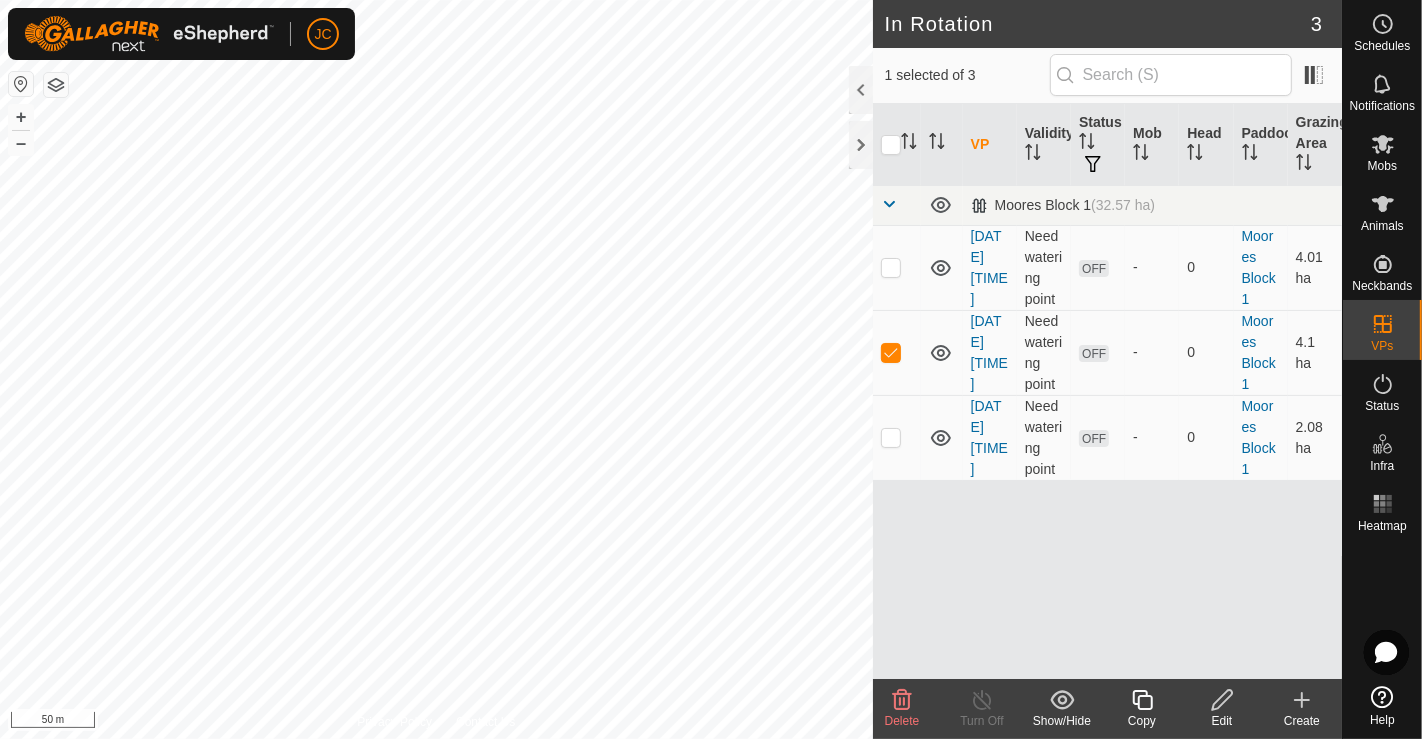 checkbox on "false" 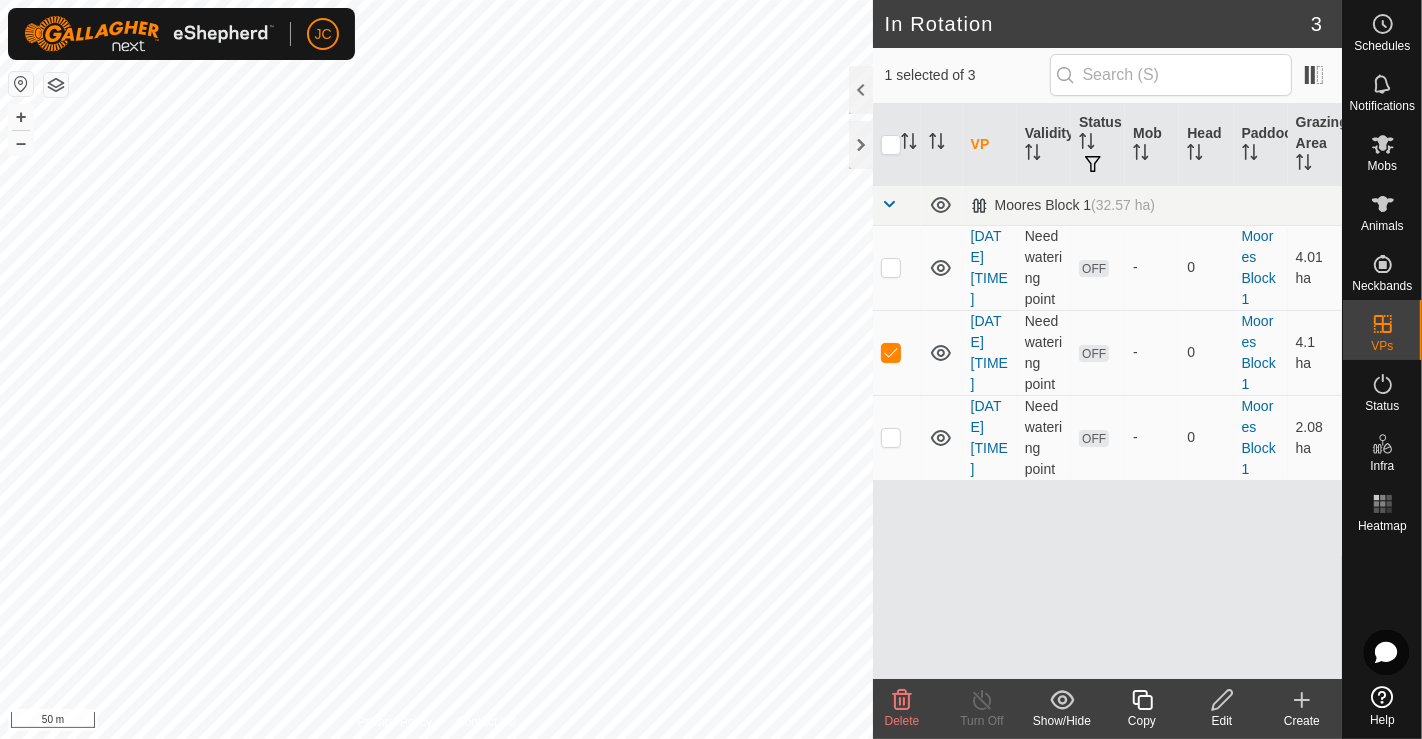checkbox on "true" 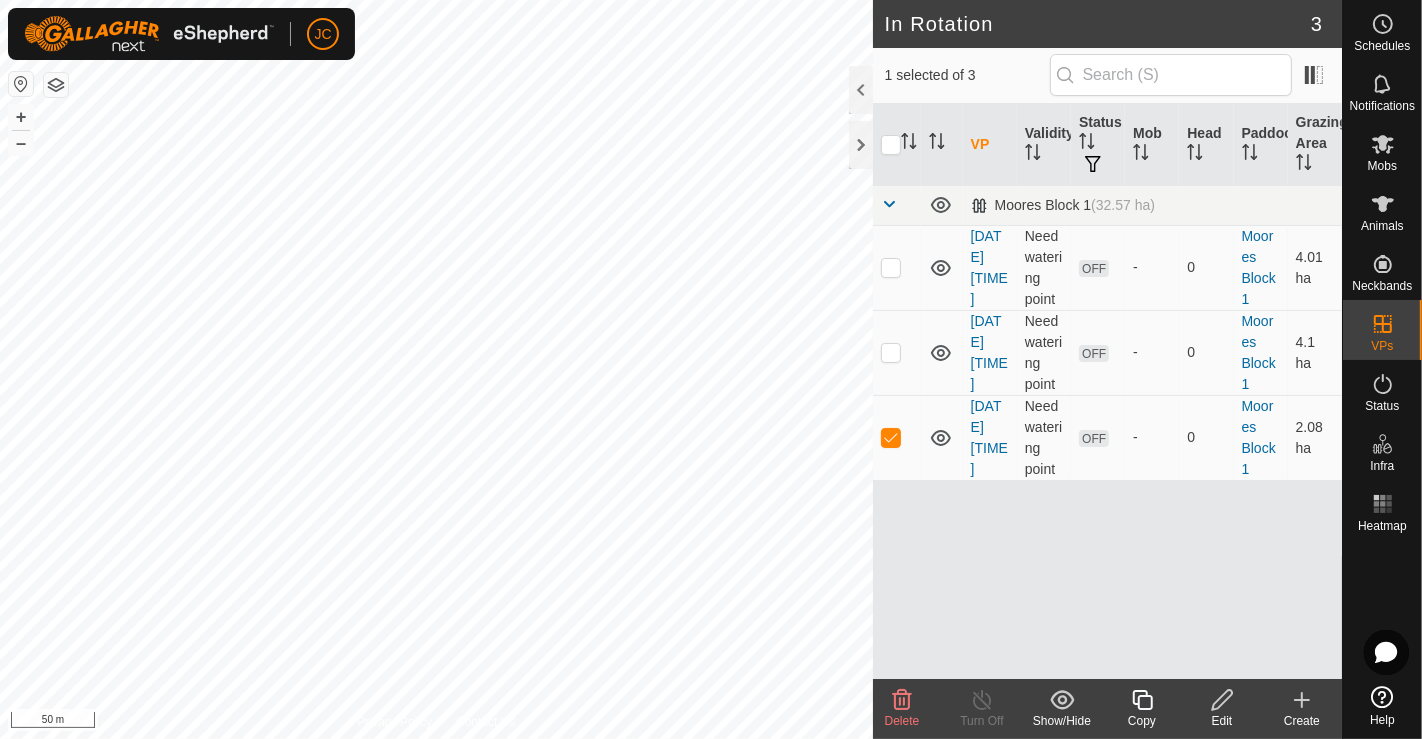 checkbox on "true" 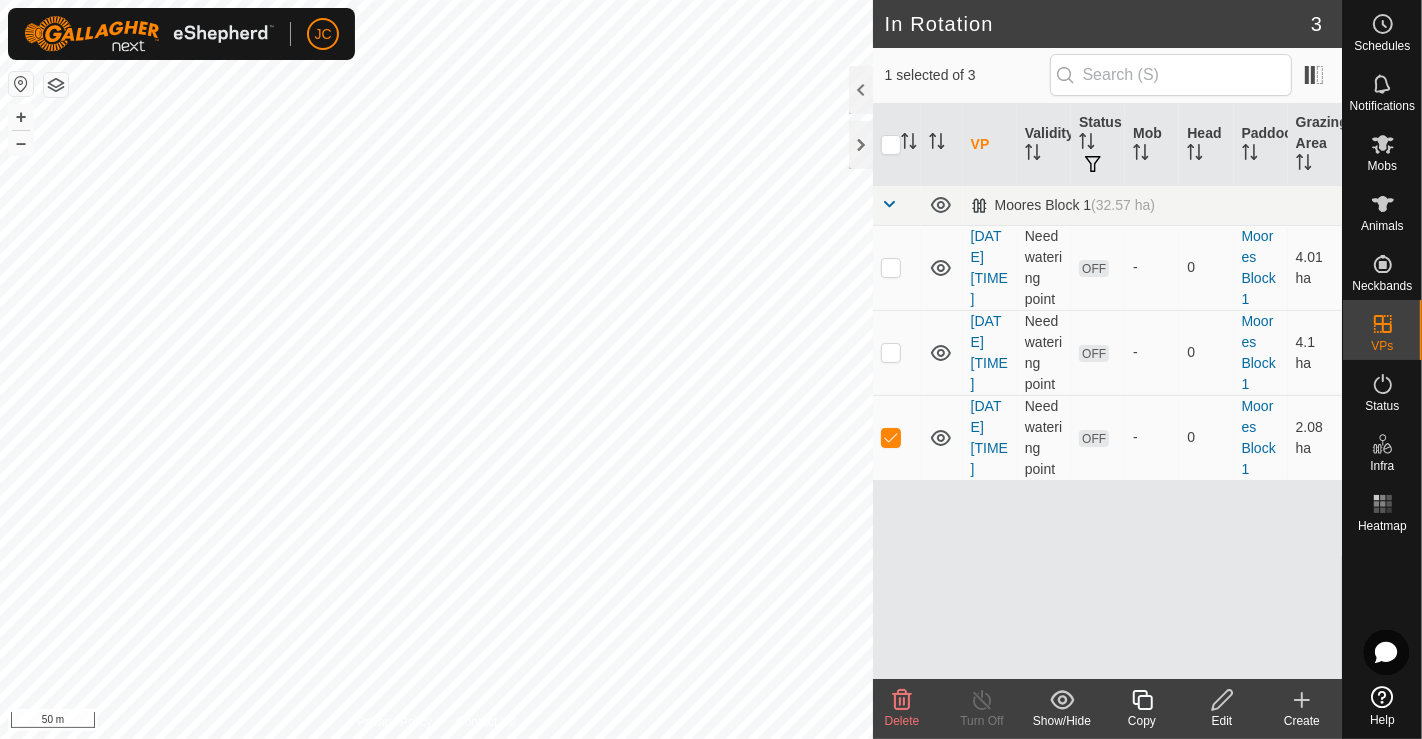checkbox on "false" 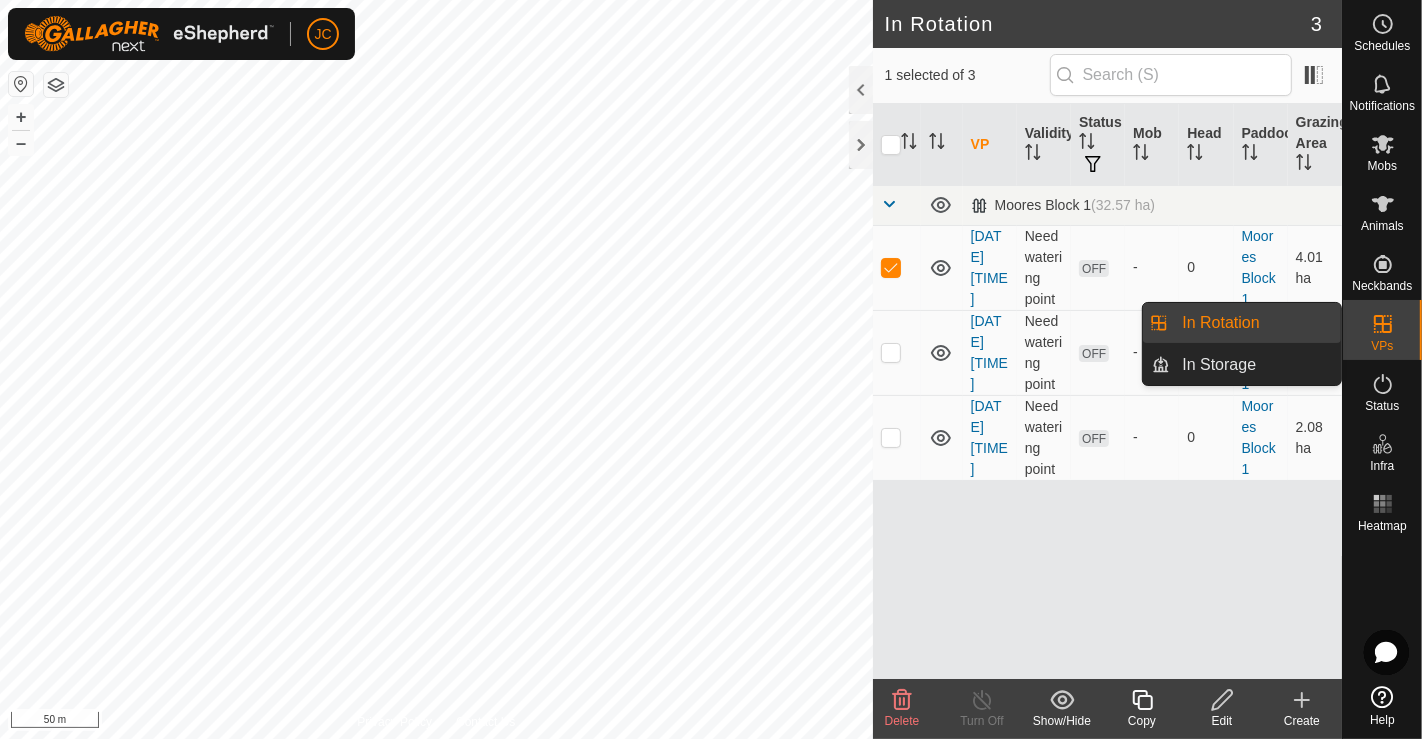 click at bounding box center (1383, 324) 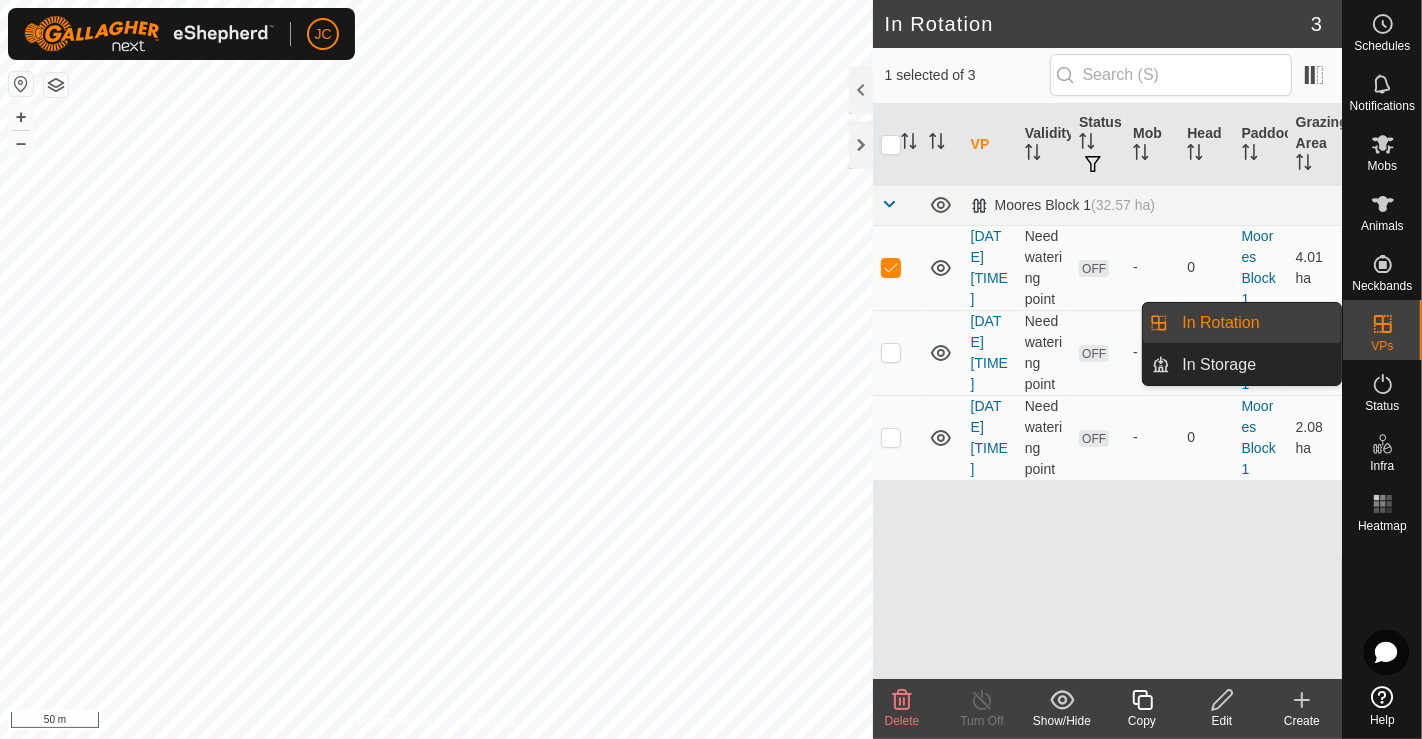 click 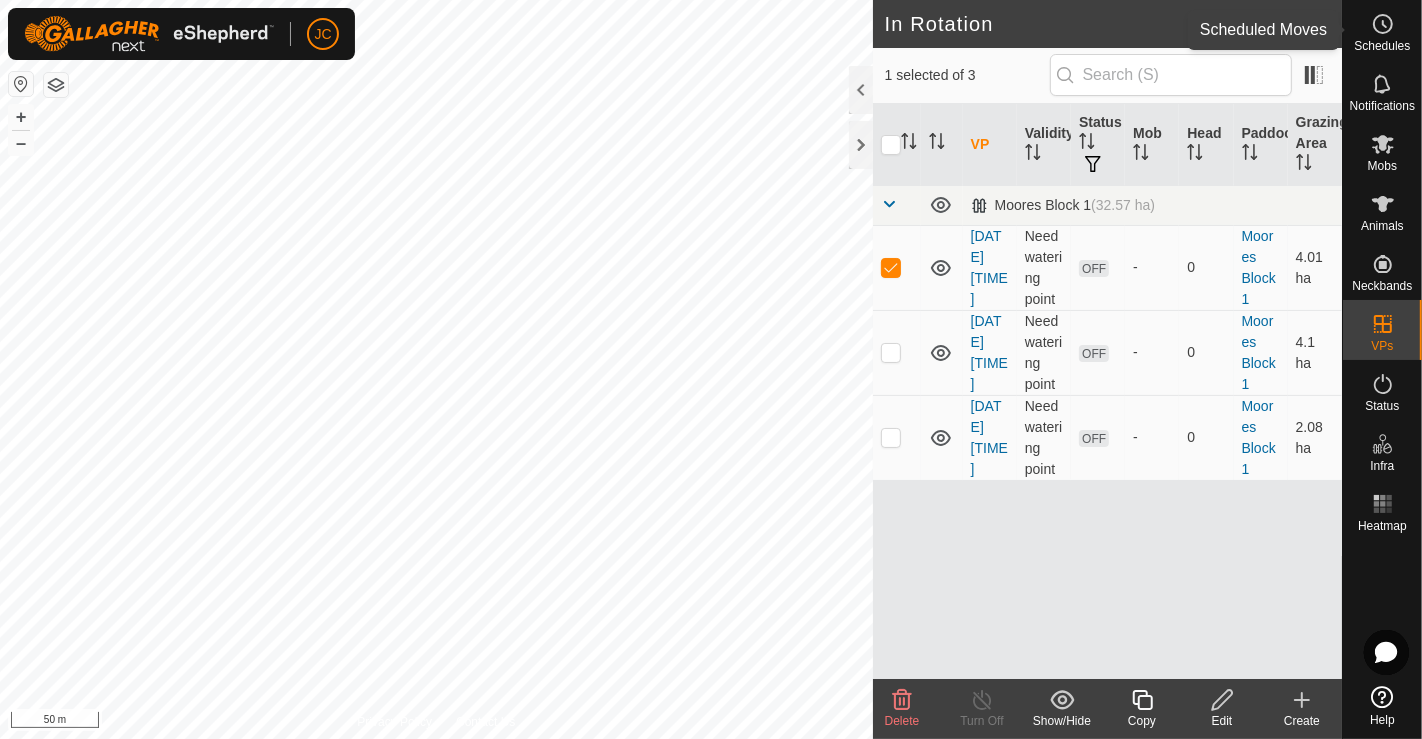click 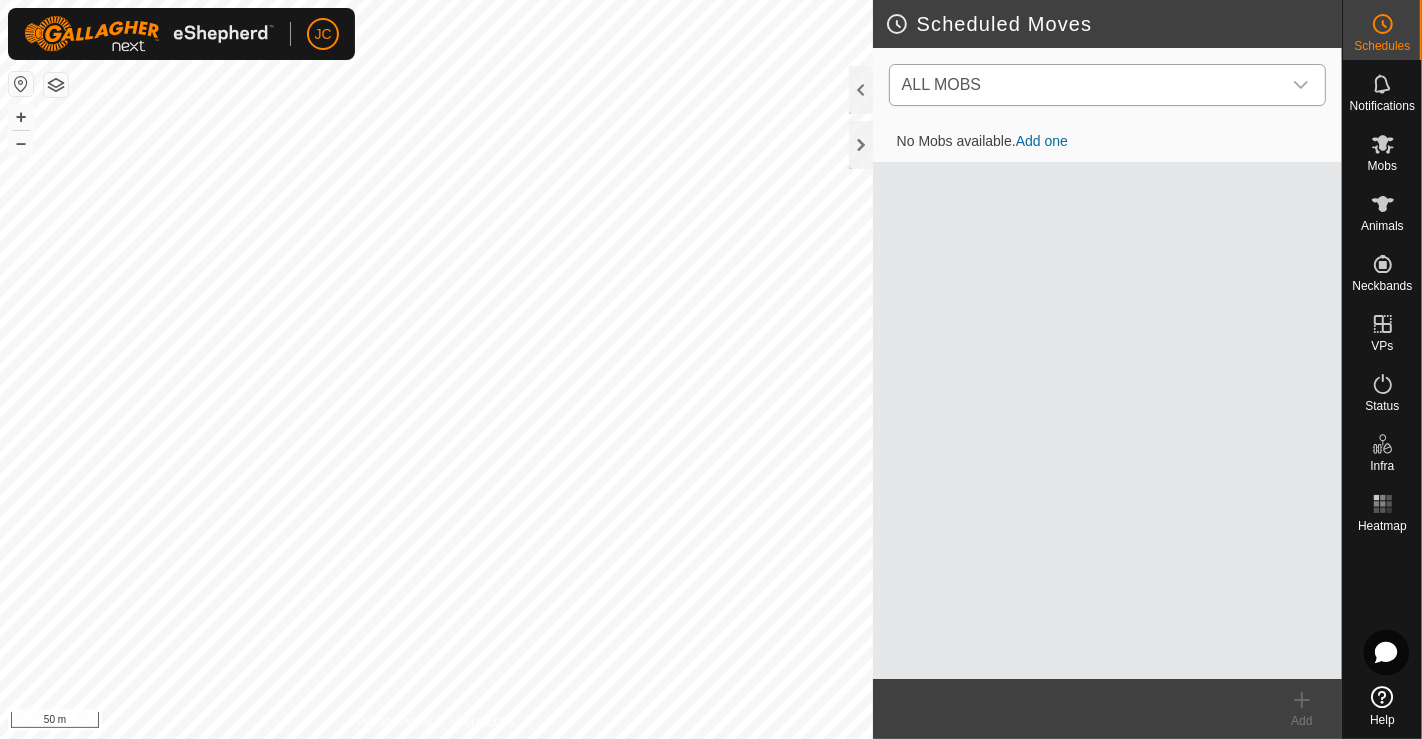 click 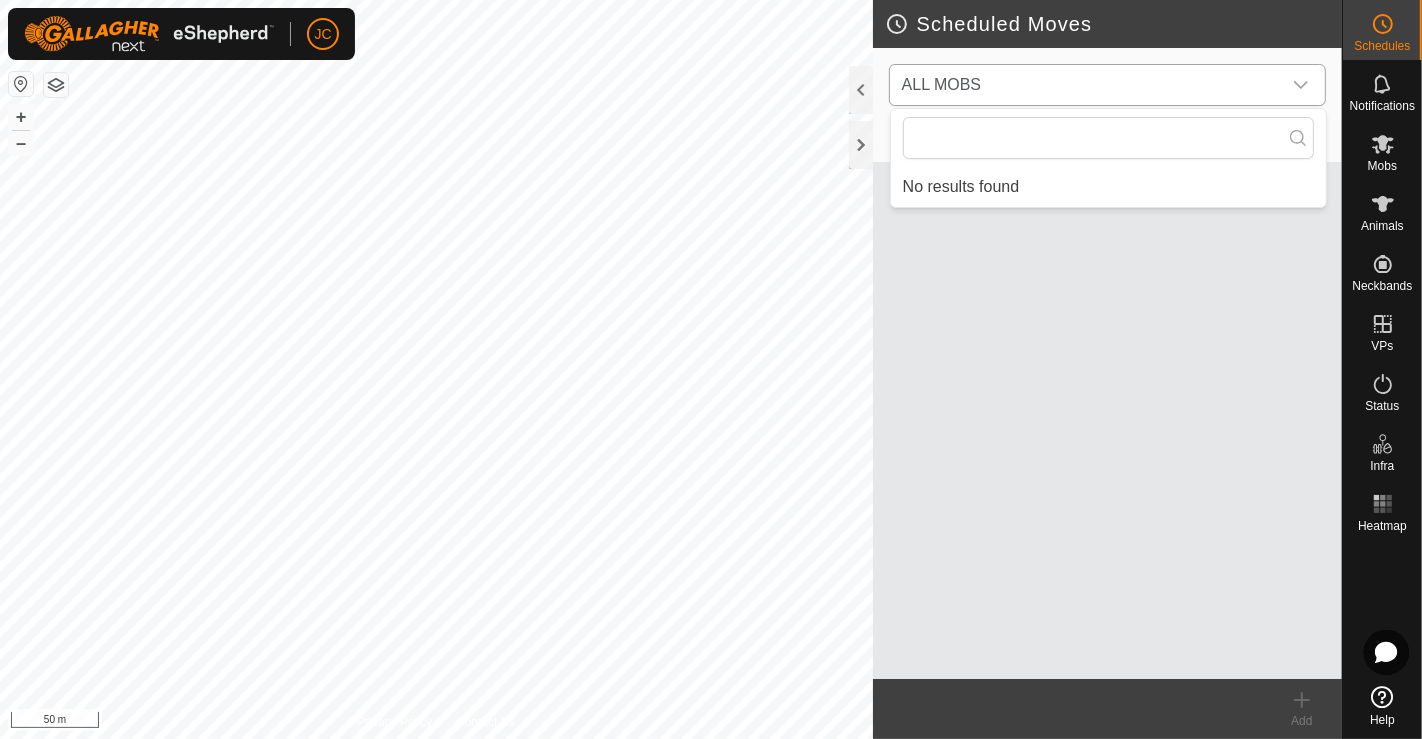 click 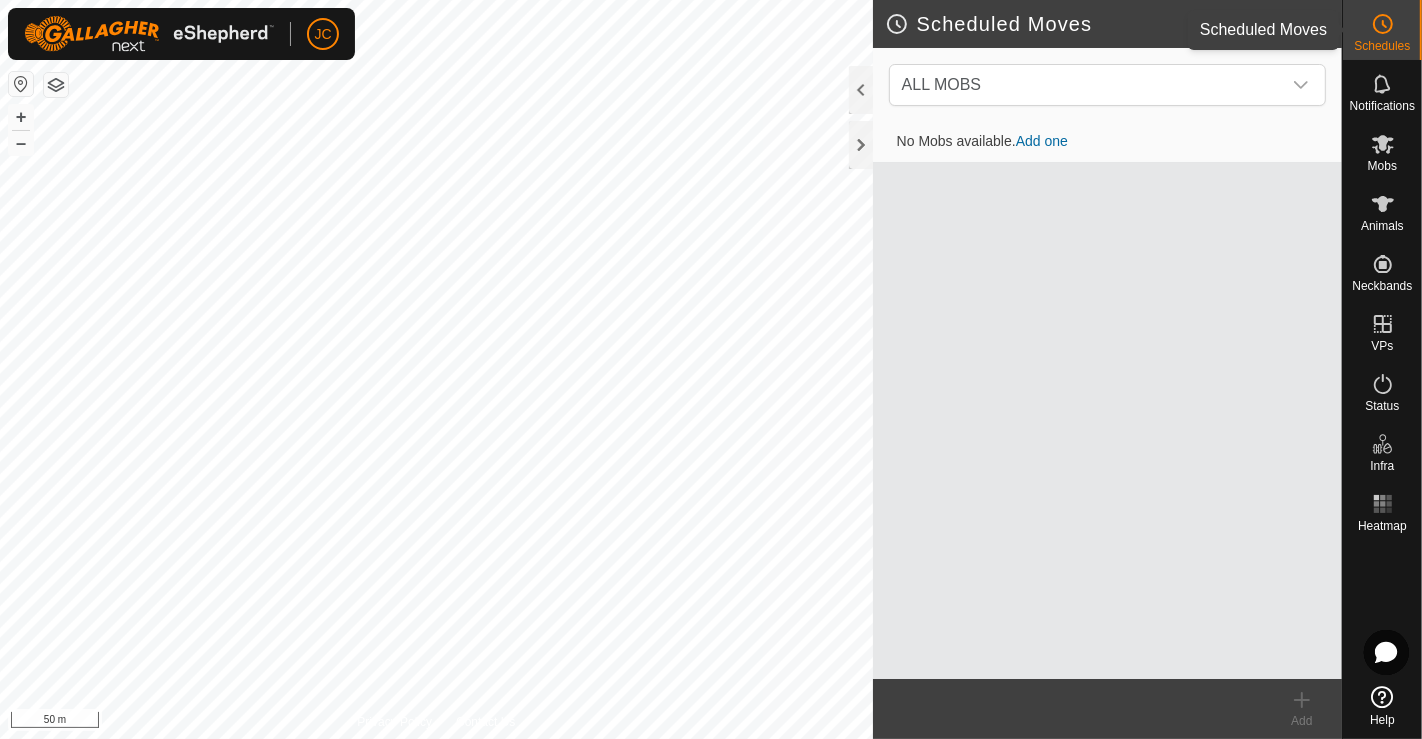 click 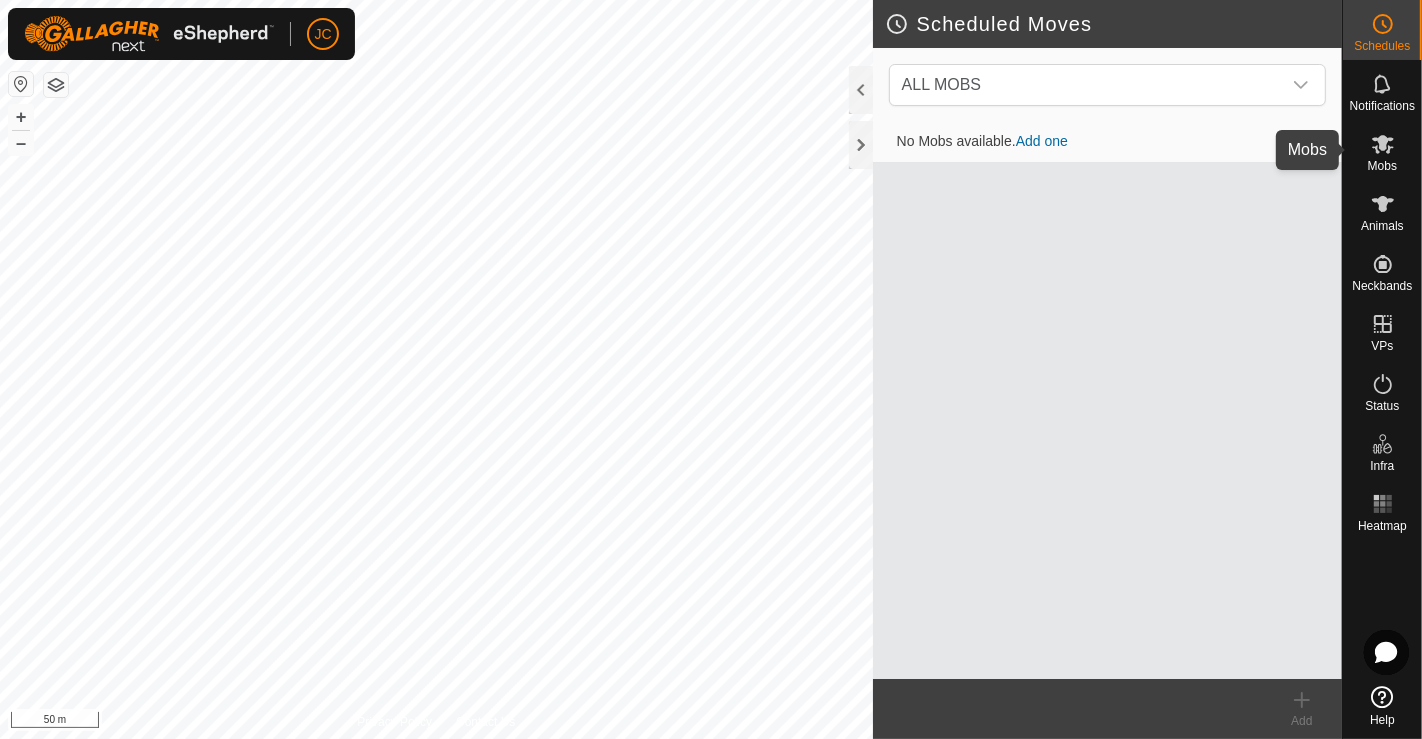 click 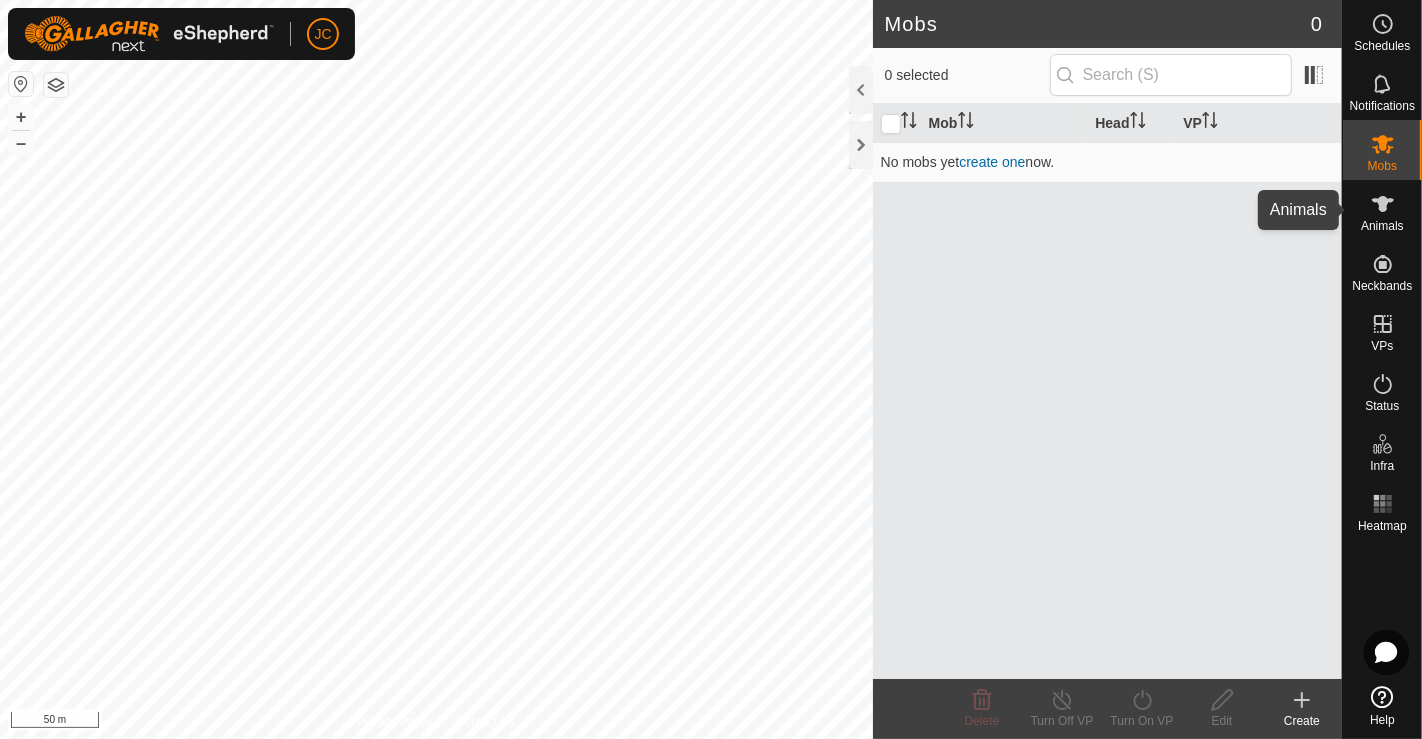 click 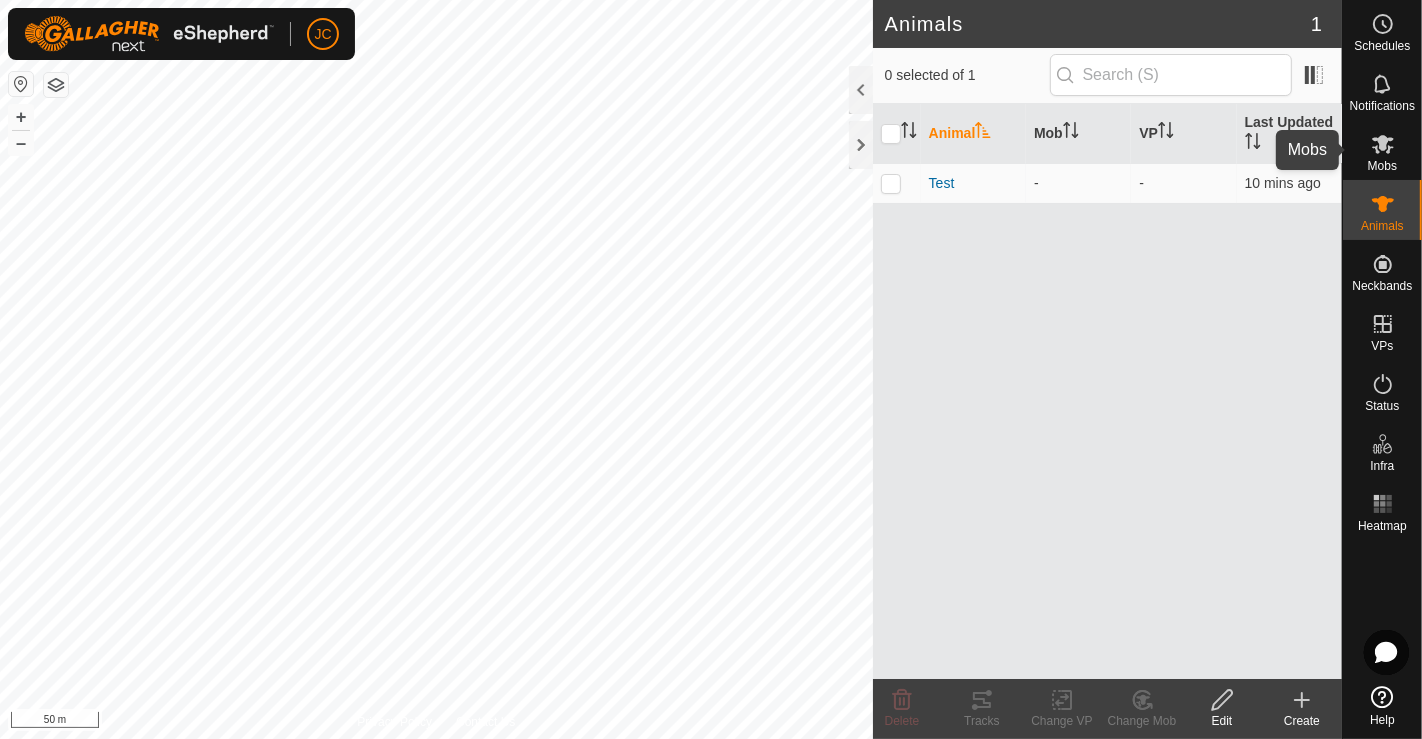 click 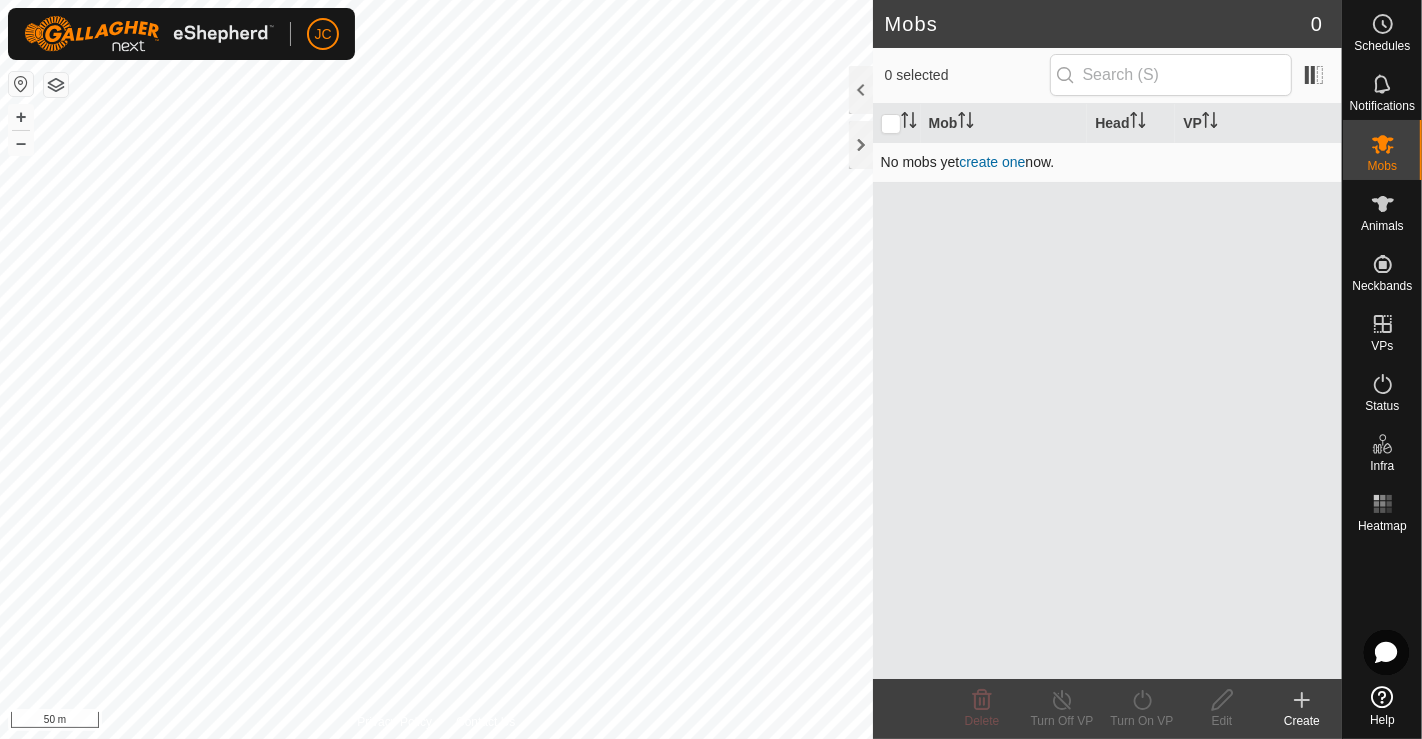 click on "create one" at bounding box center [992, 162] 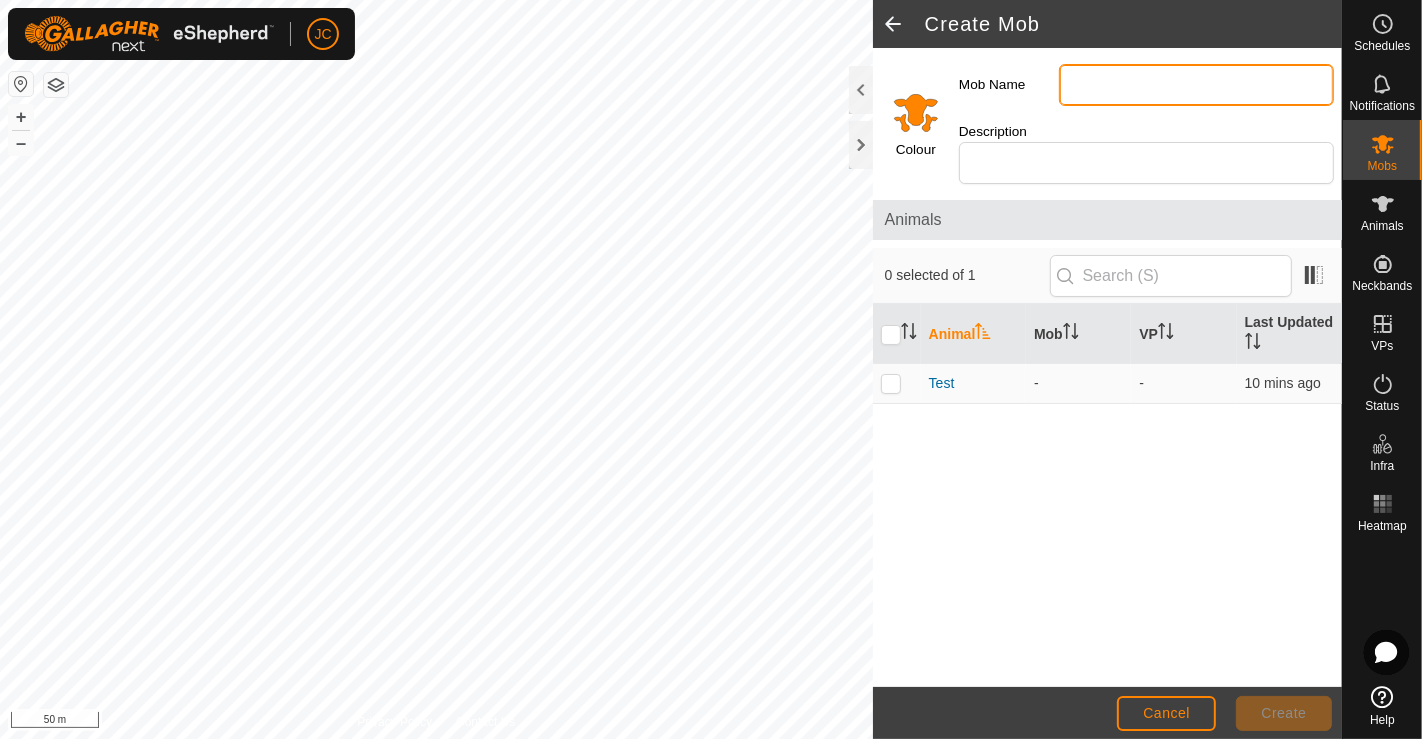 click on "Mob Name" at bounding box center [1196, 85] 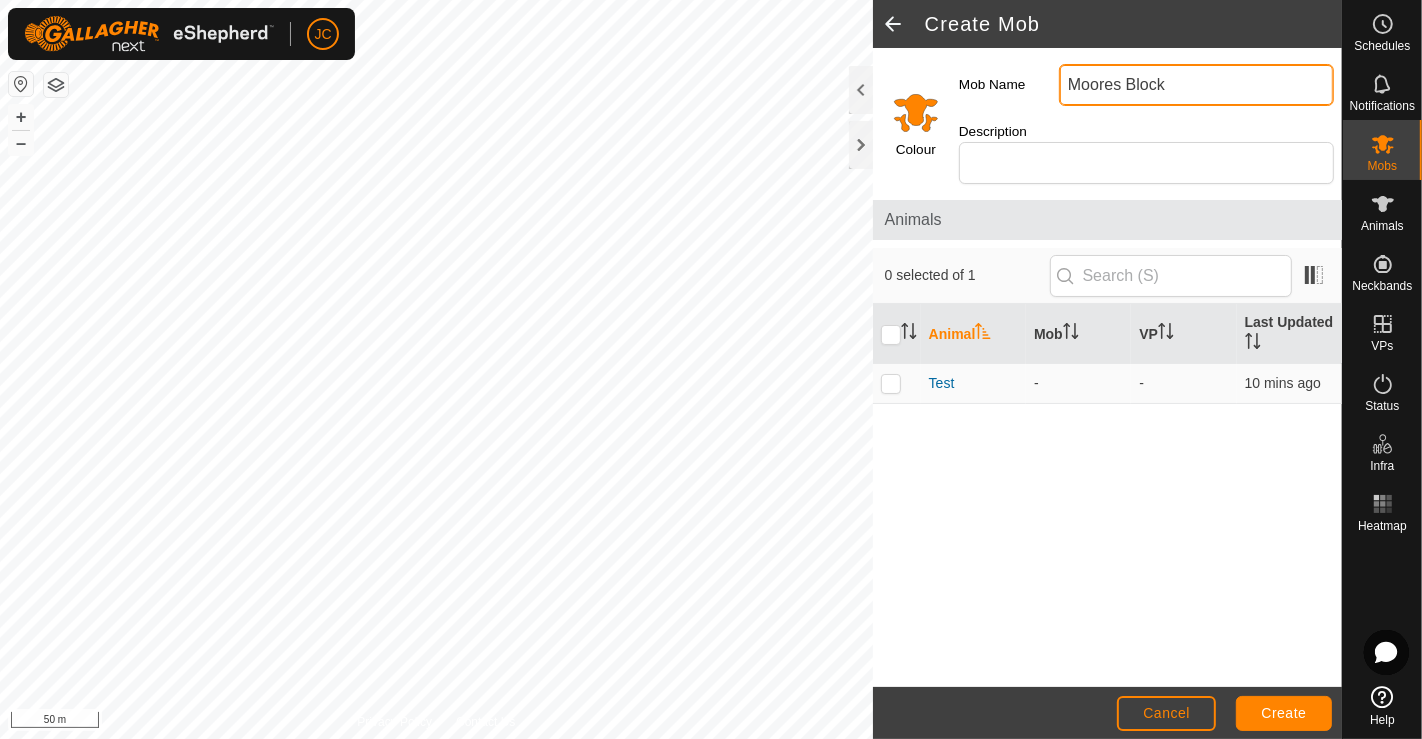 type on "Moores Block" 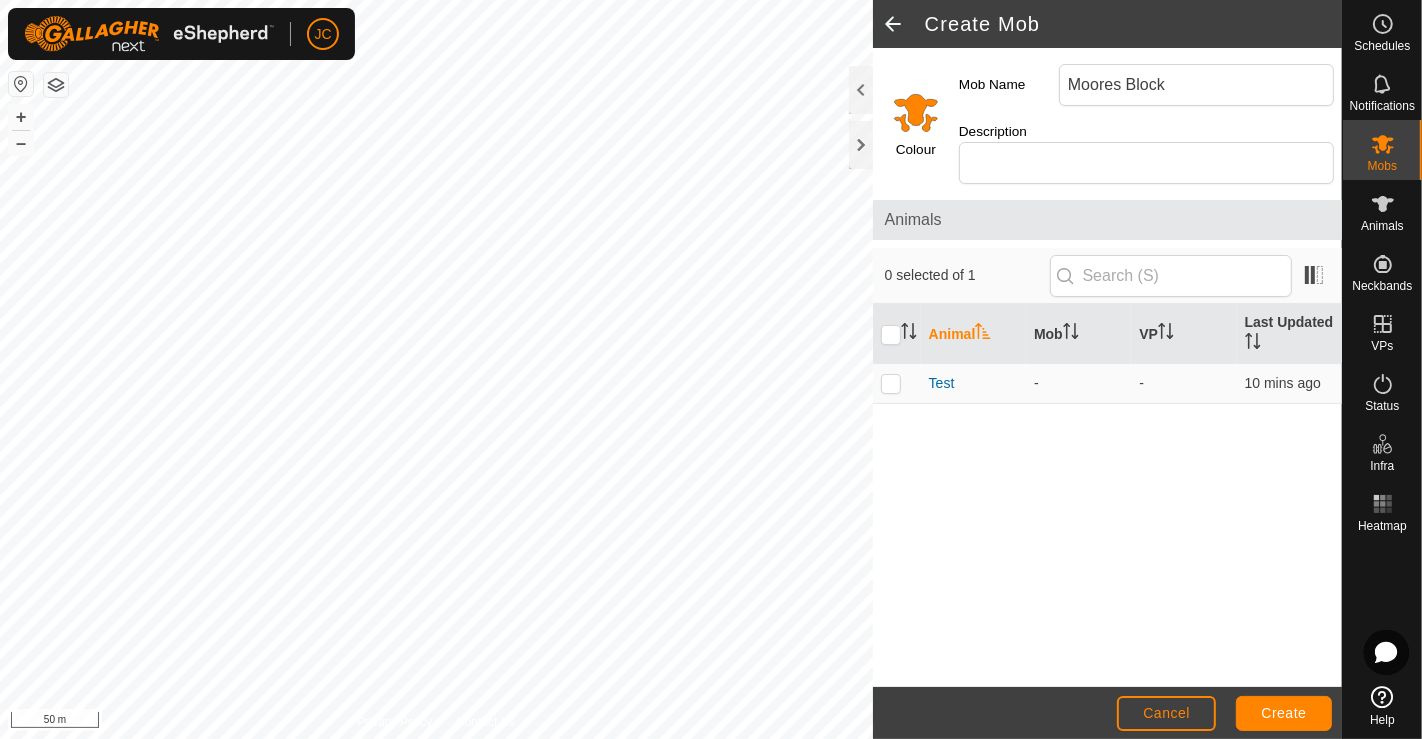 click on "Description" 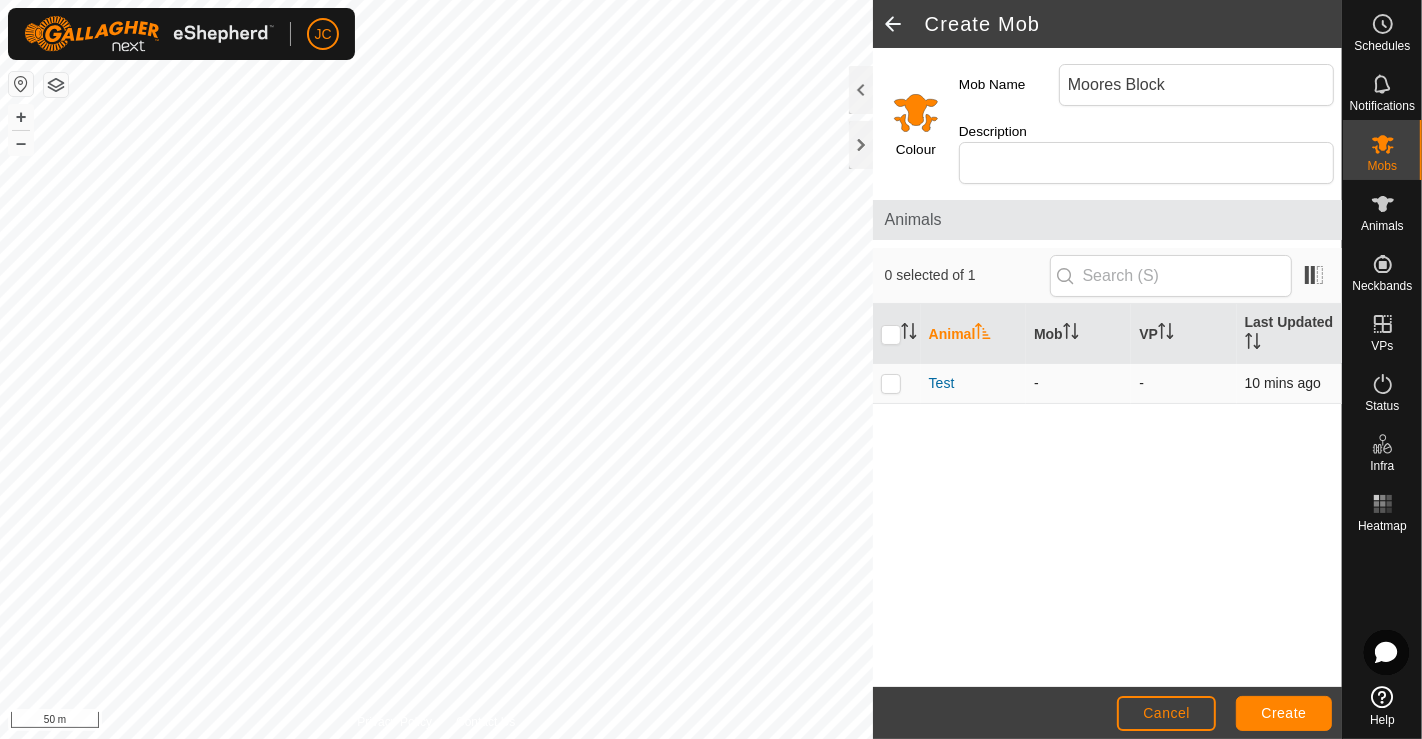 click at bounding box center (891, 383) 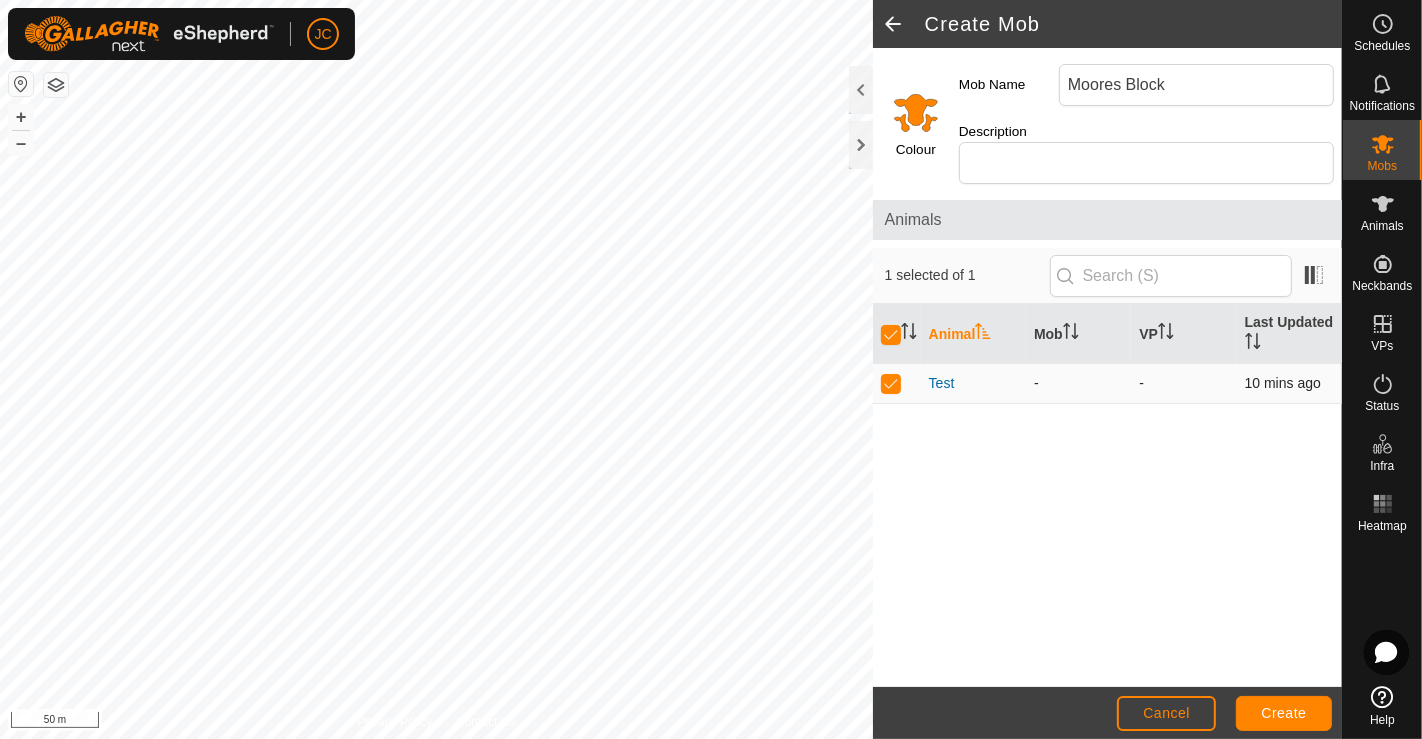 click at bounding box center (891, 383) 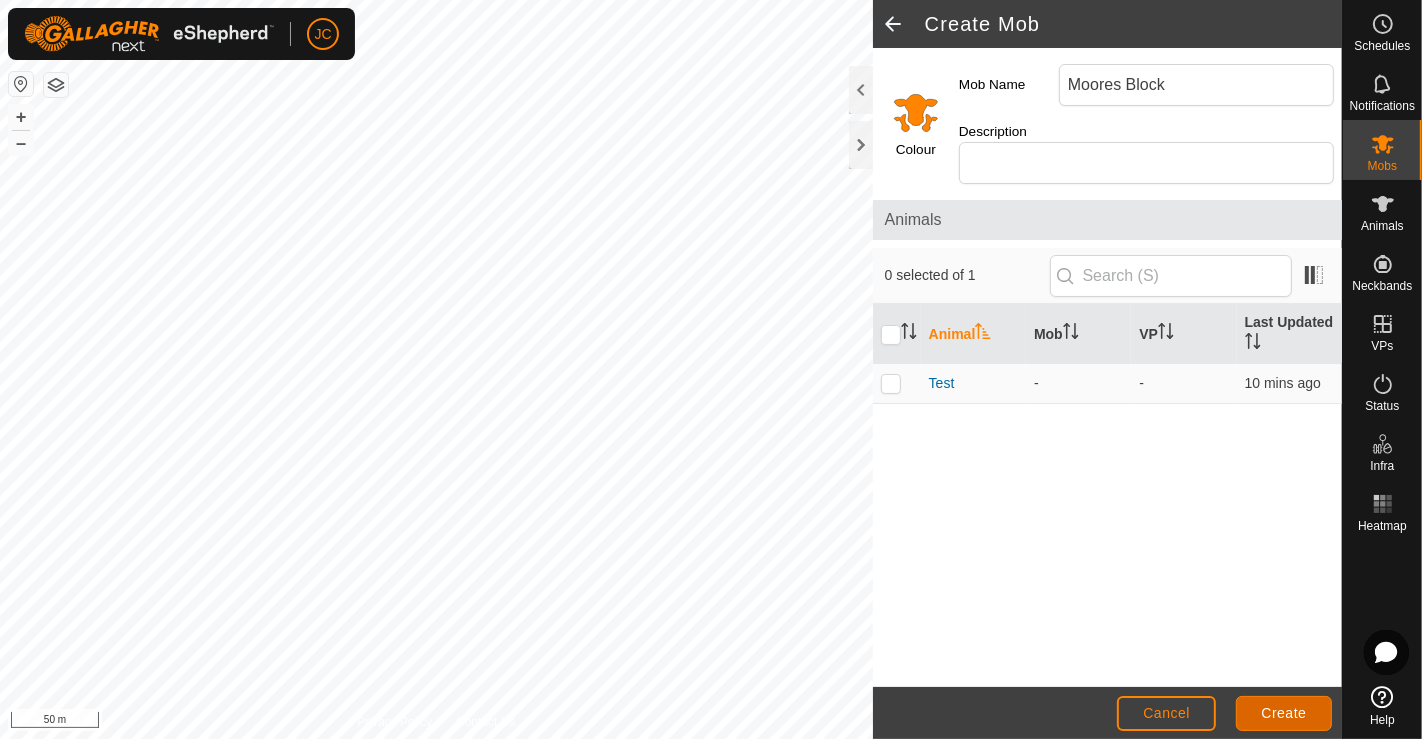 click on "Create" at bounding box center (1284, 713) 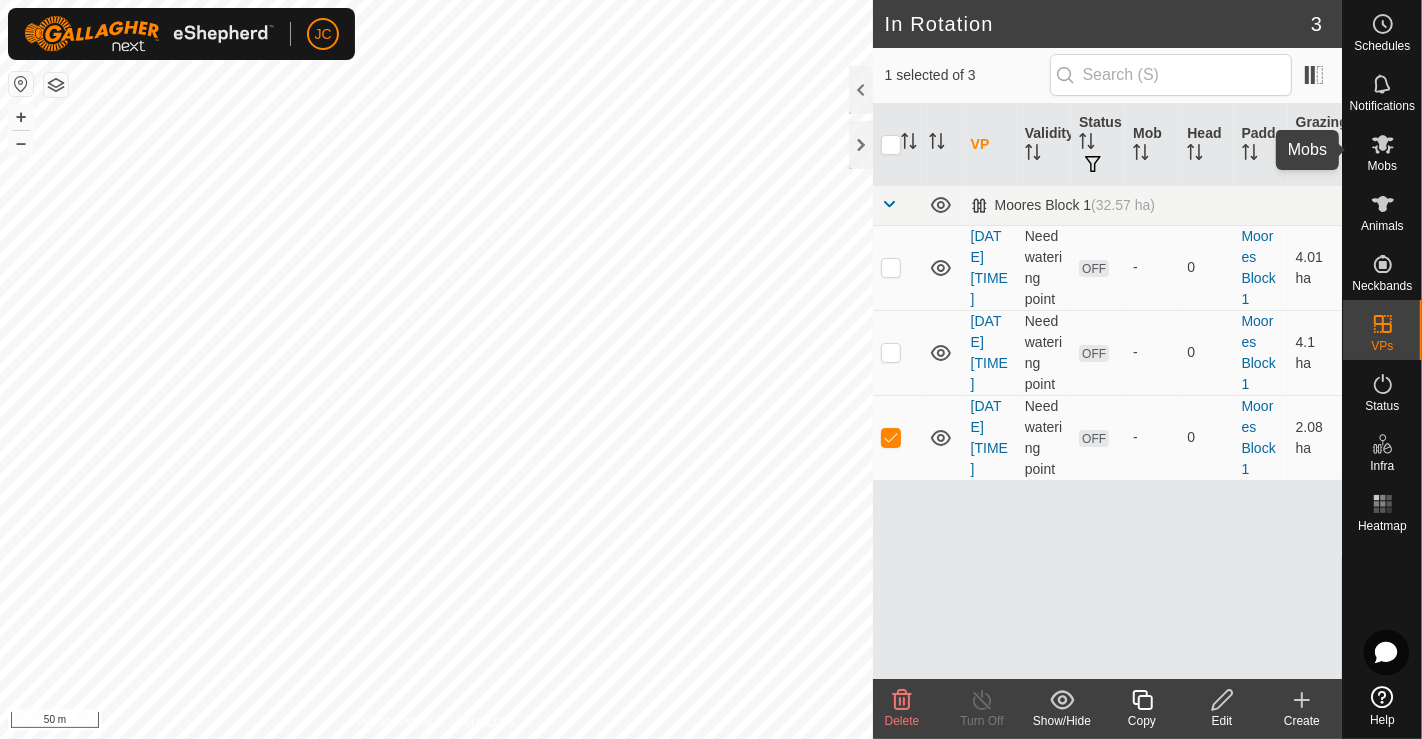 click at bounding box center (1383, 144) 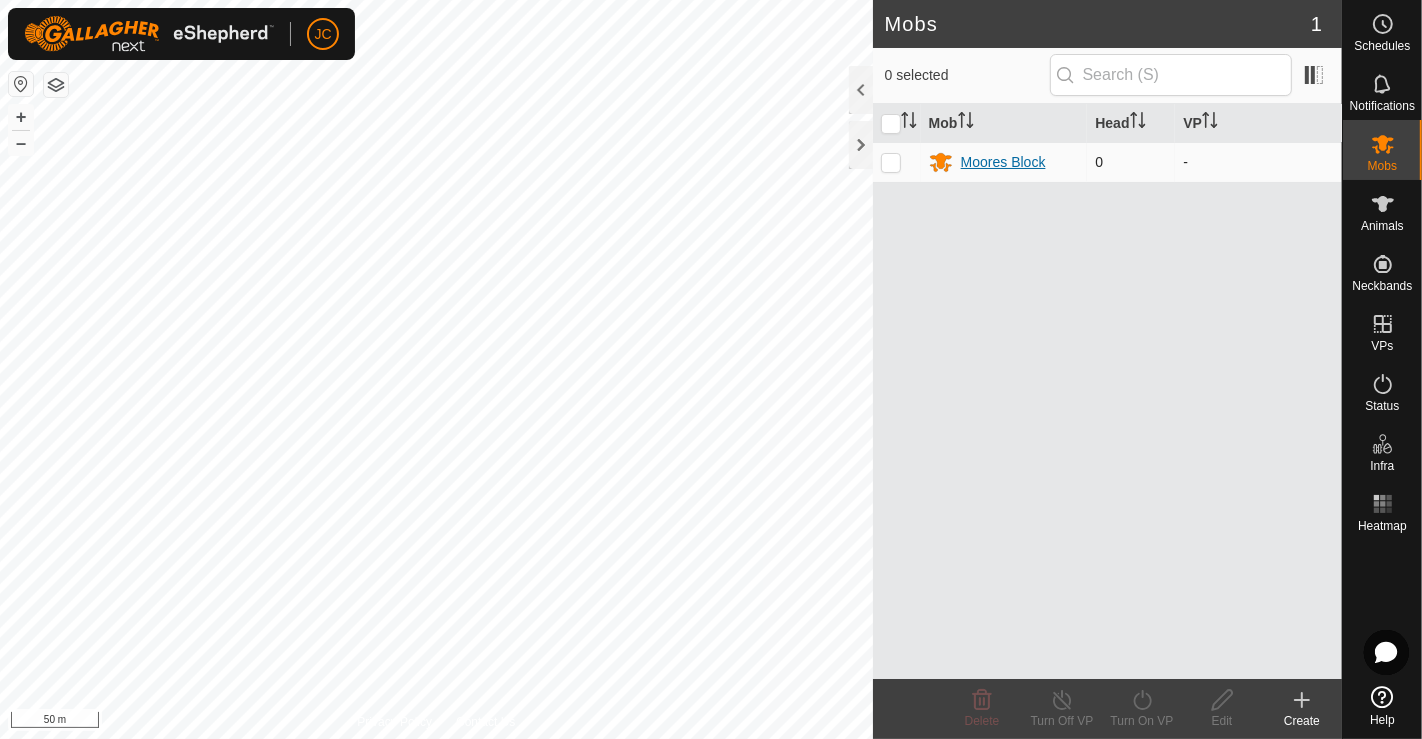 click on "Moores Block" at bounding box center (1003, 162) 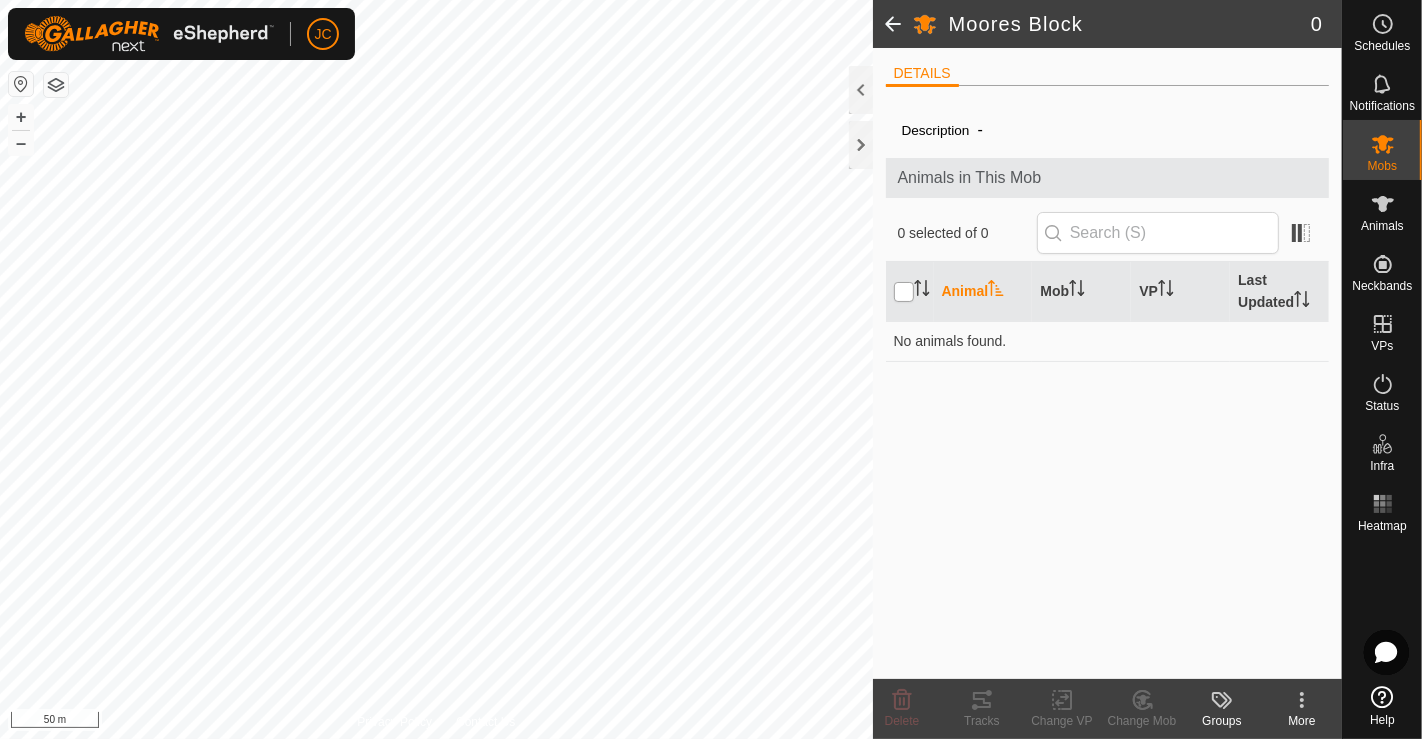 click at bounding box center [904, 292] 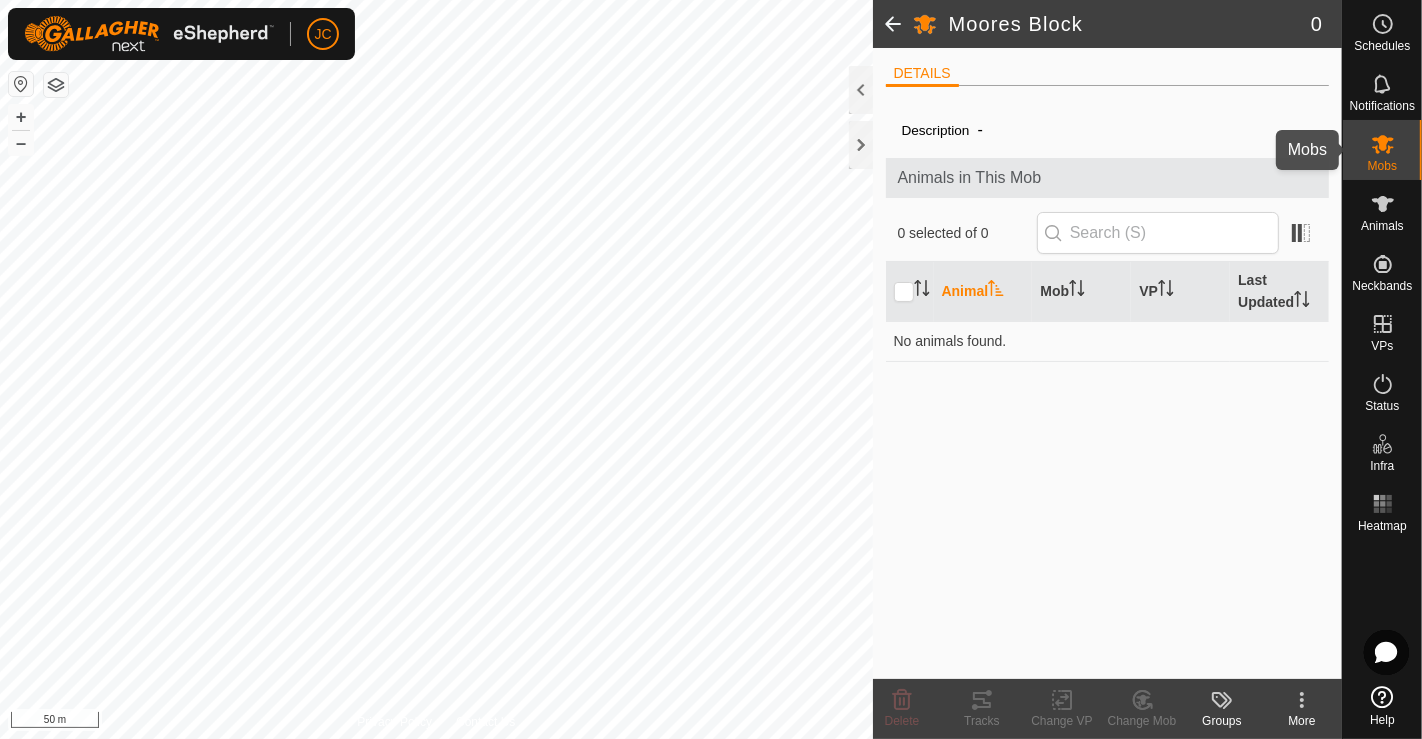 click on "Mobs" at bounding box center (1382, 150) 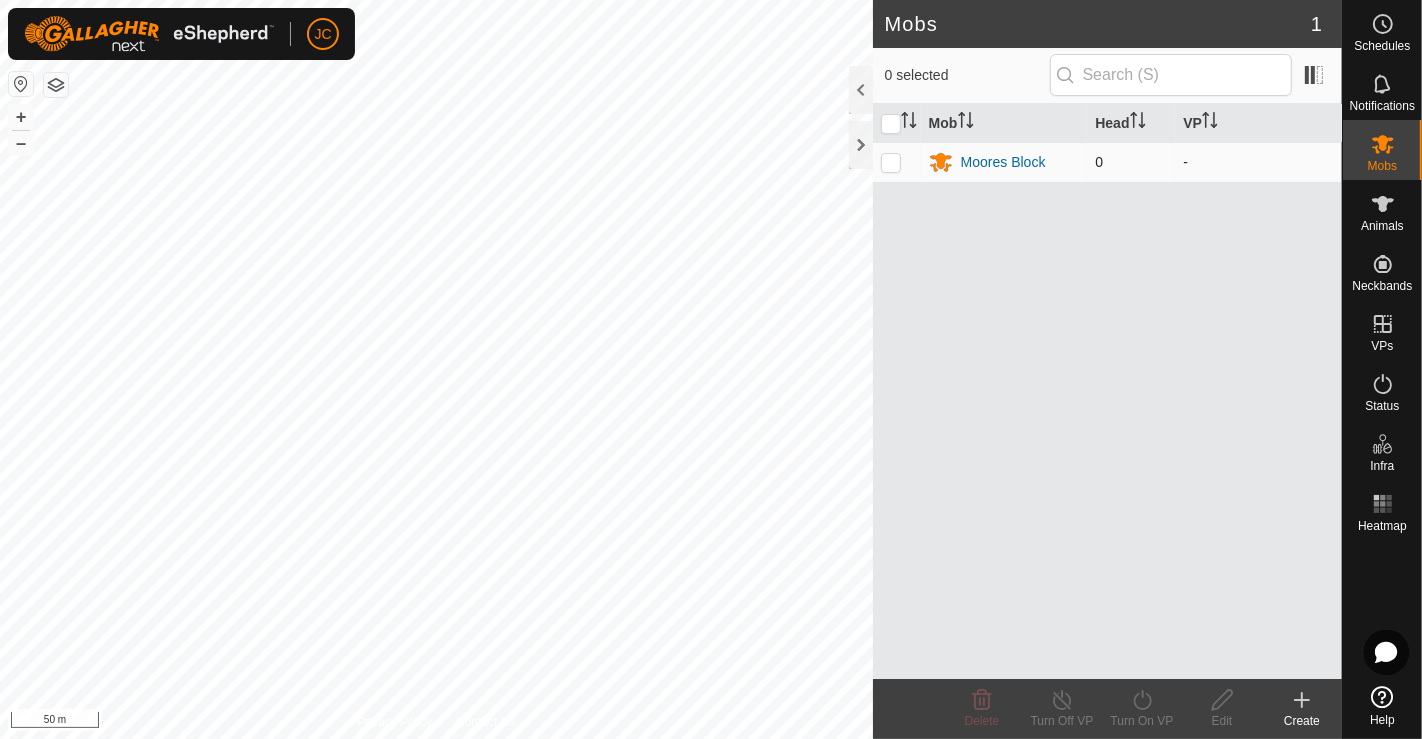 click at bounding box center [891, 162] 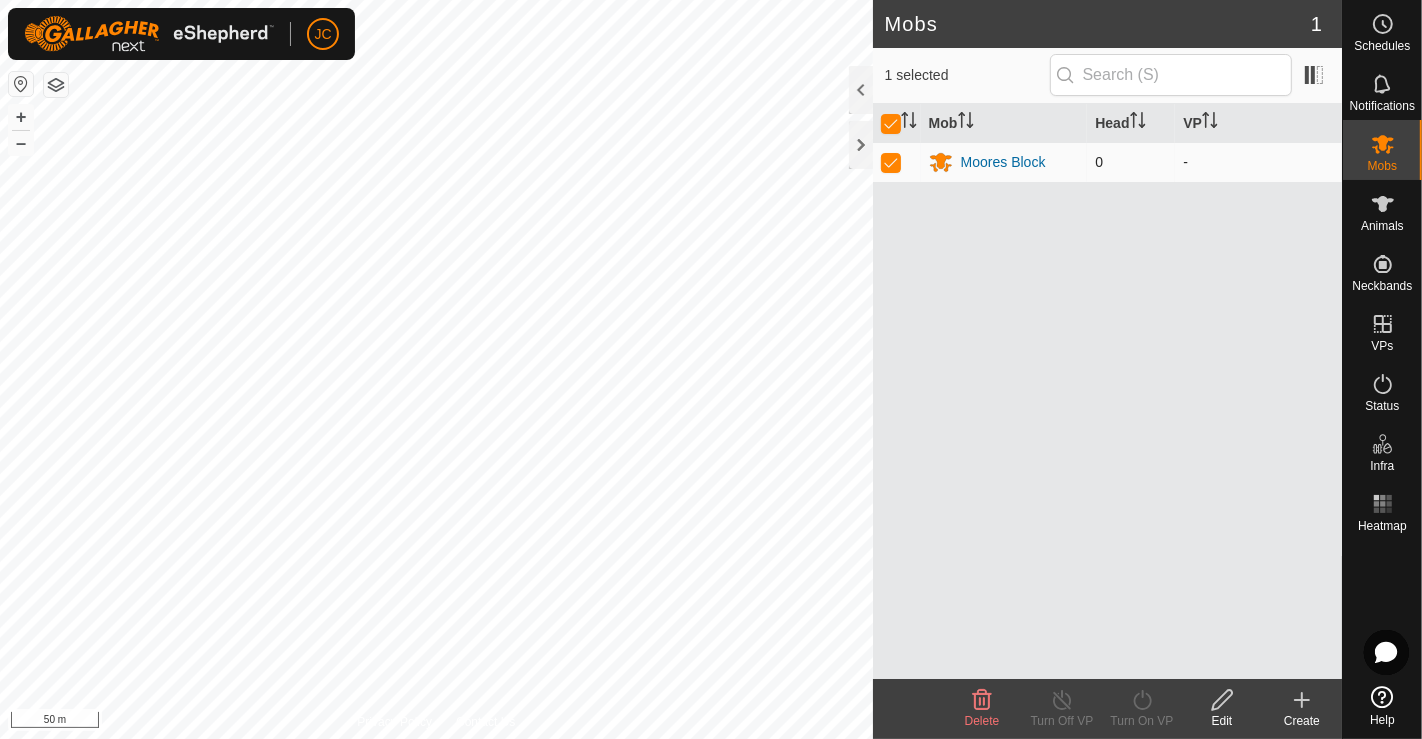 click at bounding box center (891, 162) 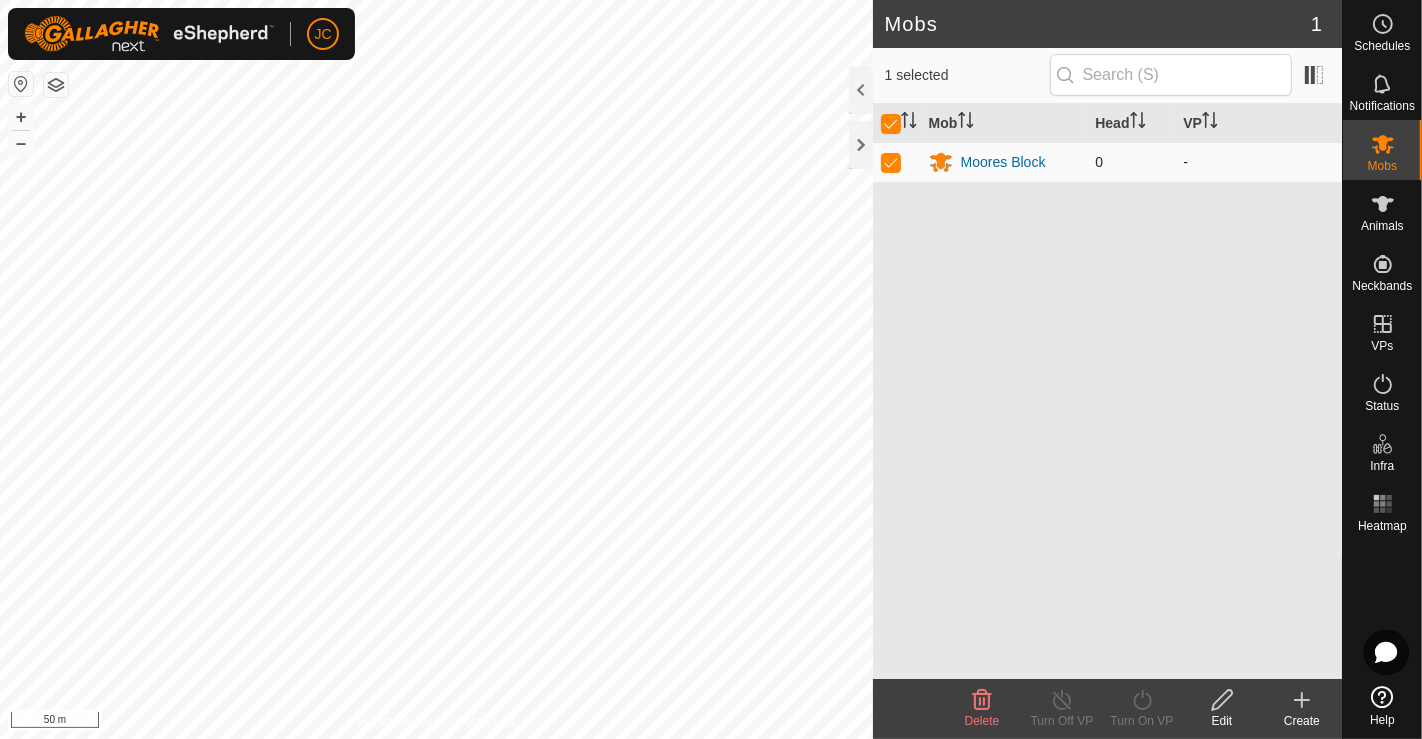 checkbox on "false" 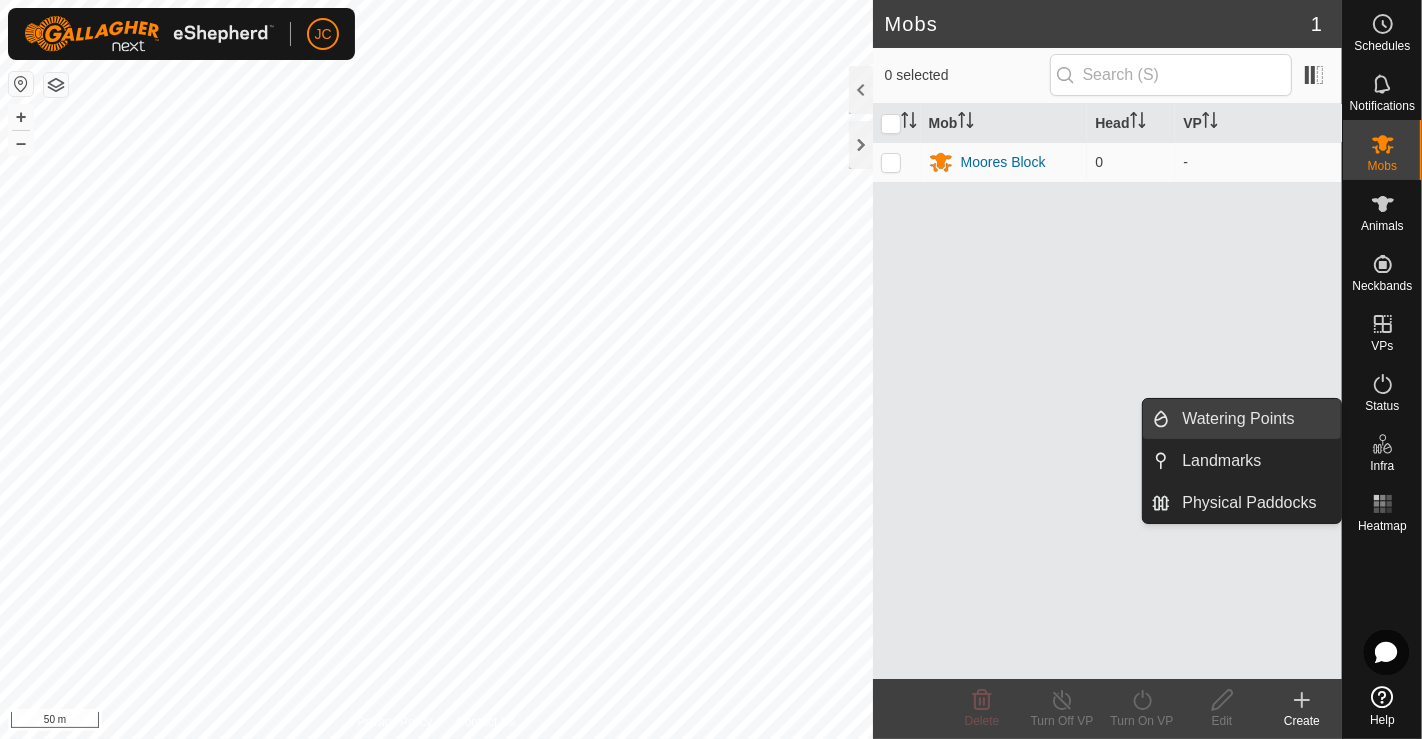 click on "Watering Points" at bounding box center (1255, 419) 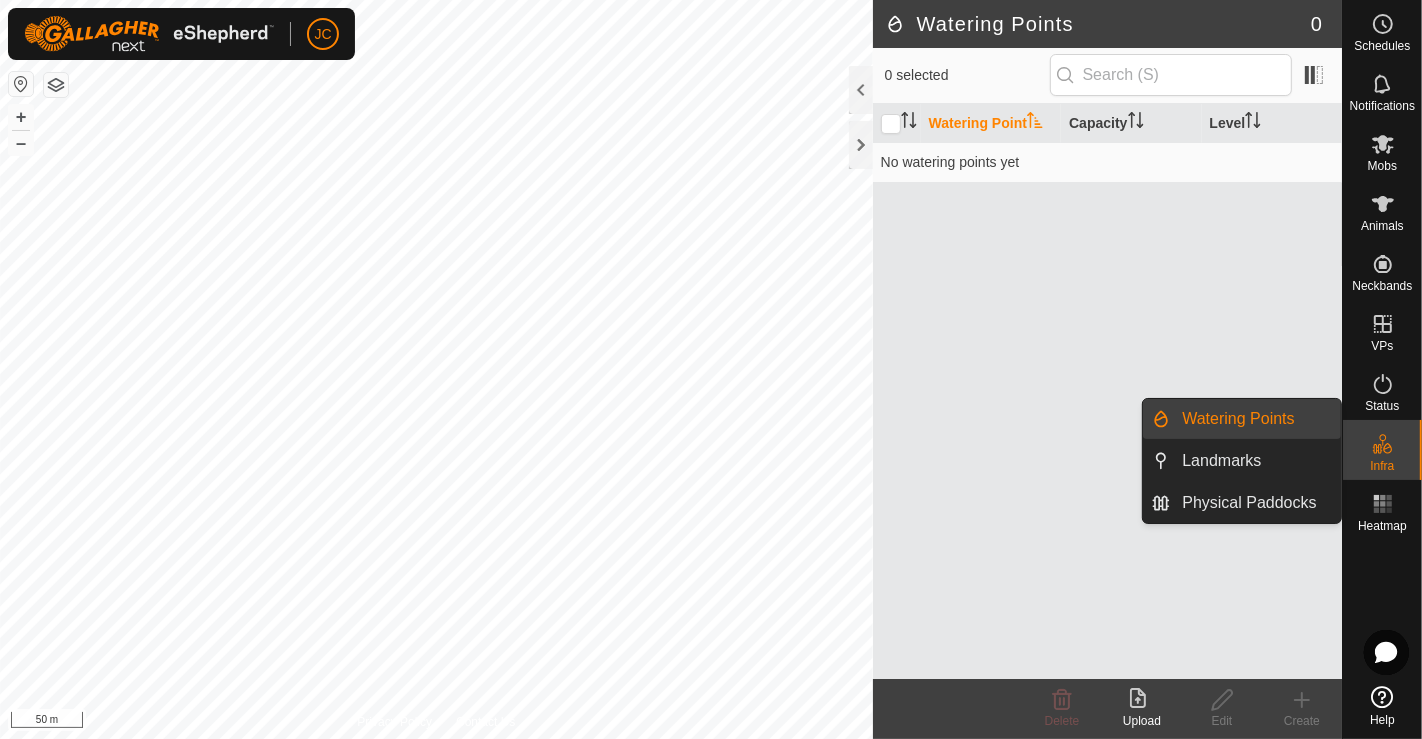 click 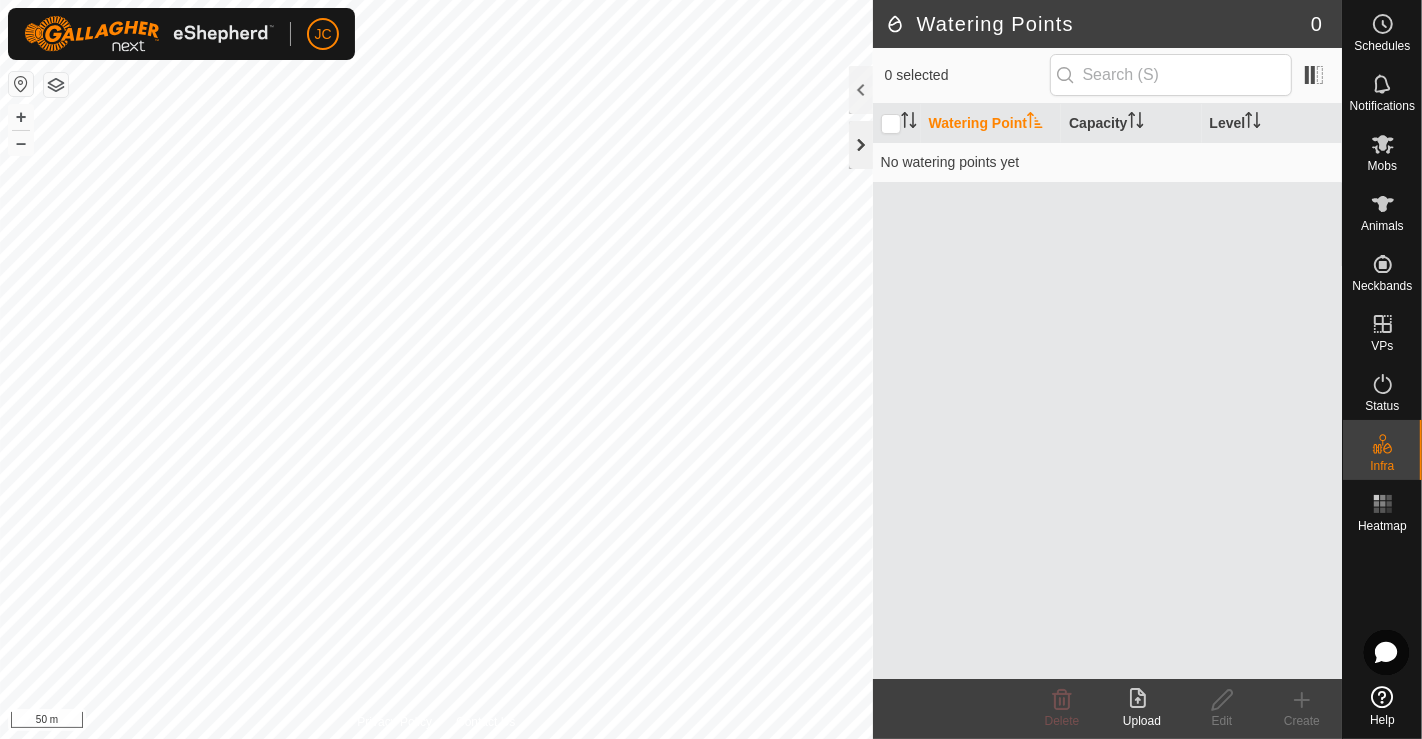 click 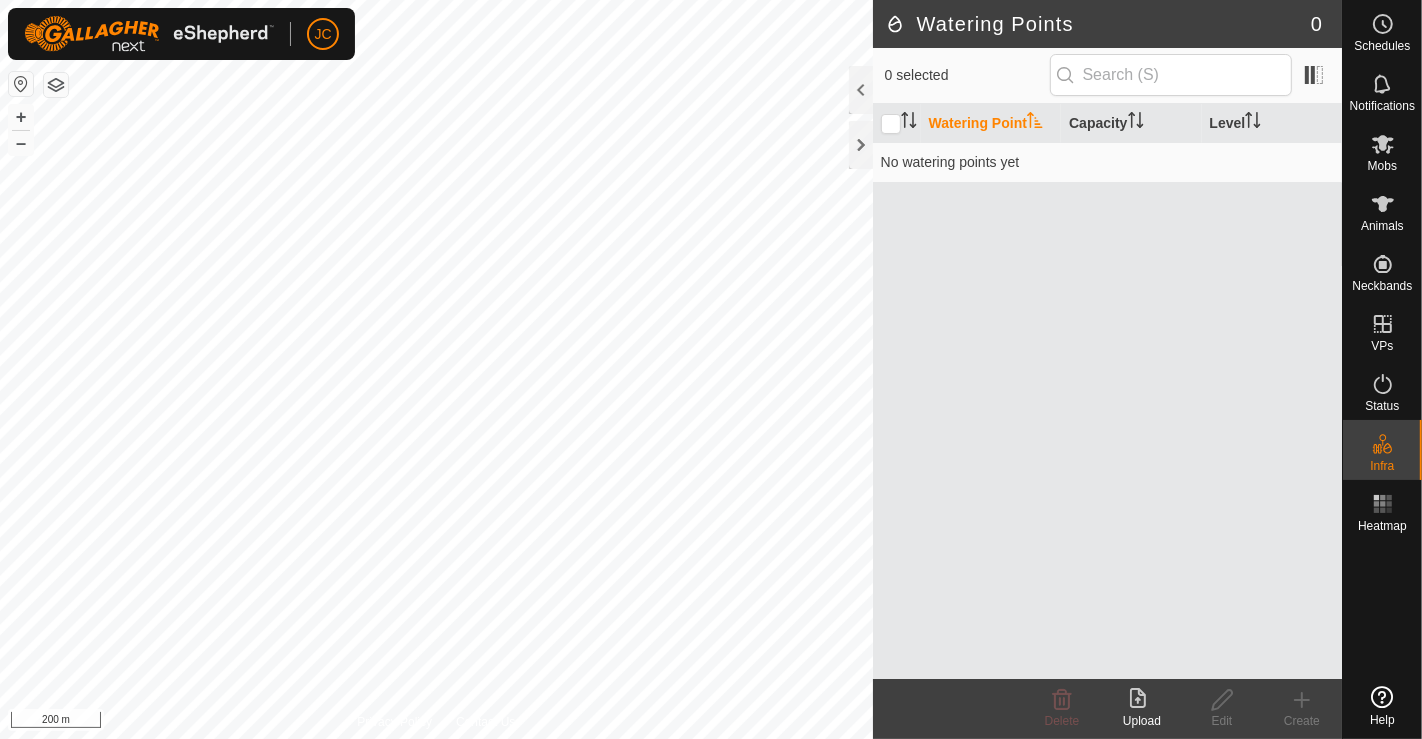 scroll, scrollTop: 0, scrollLeft: 0, axis: both 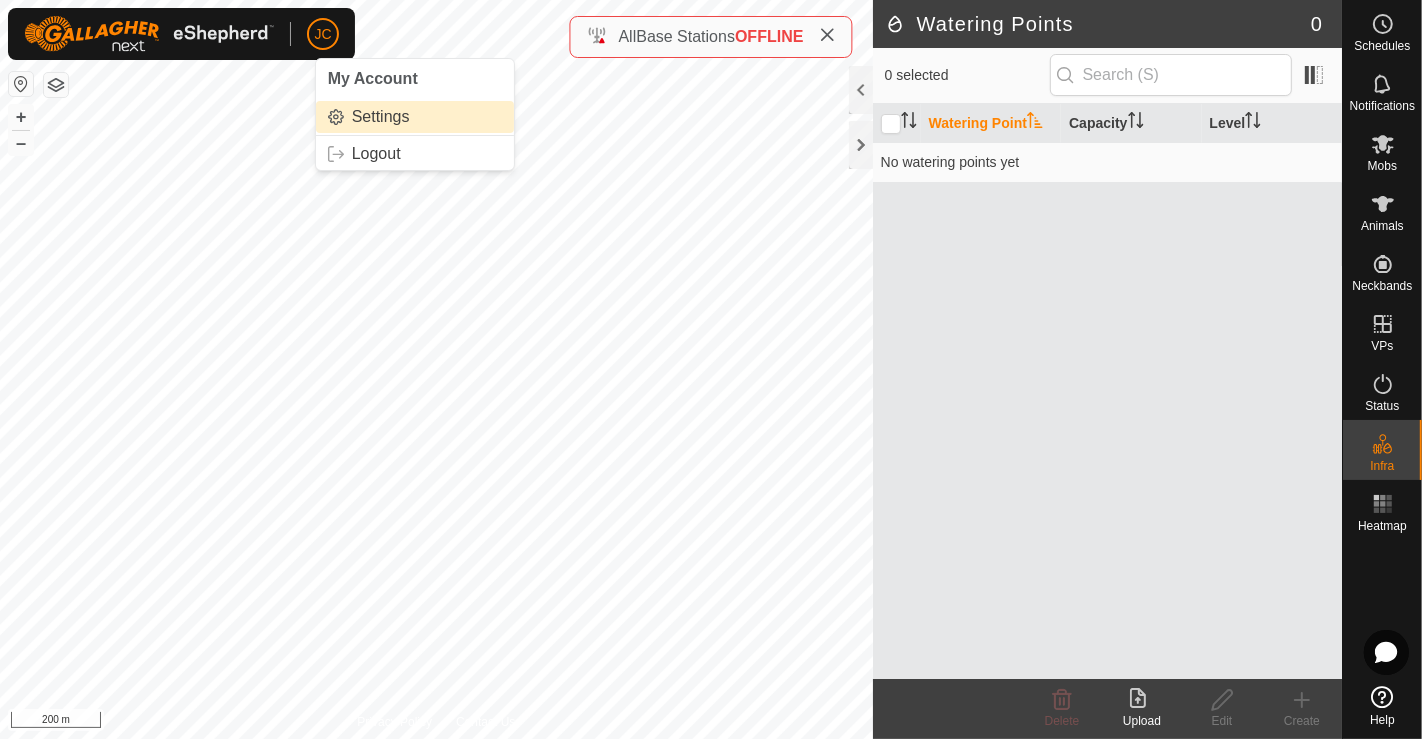 click on "Settings" at bounding box center (415, 117) 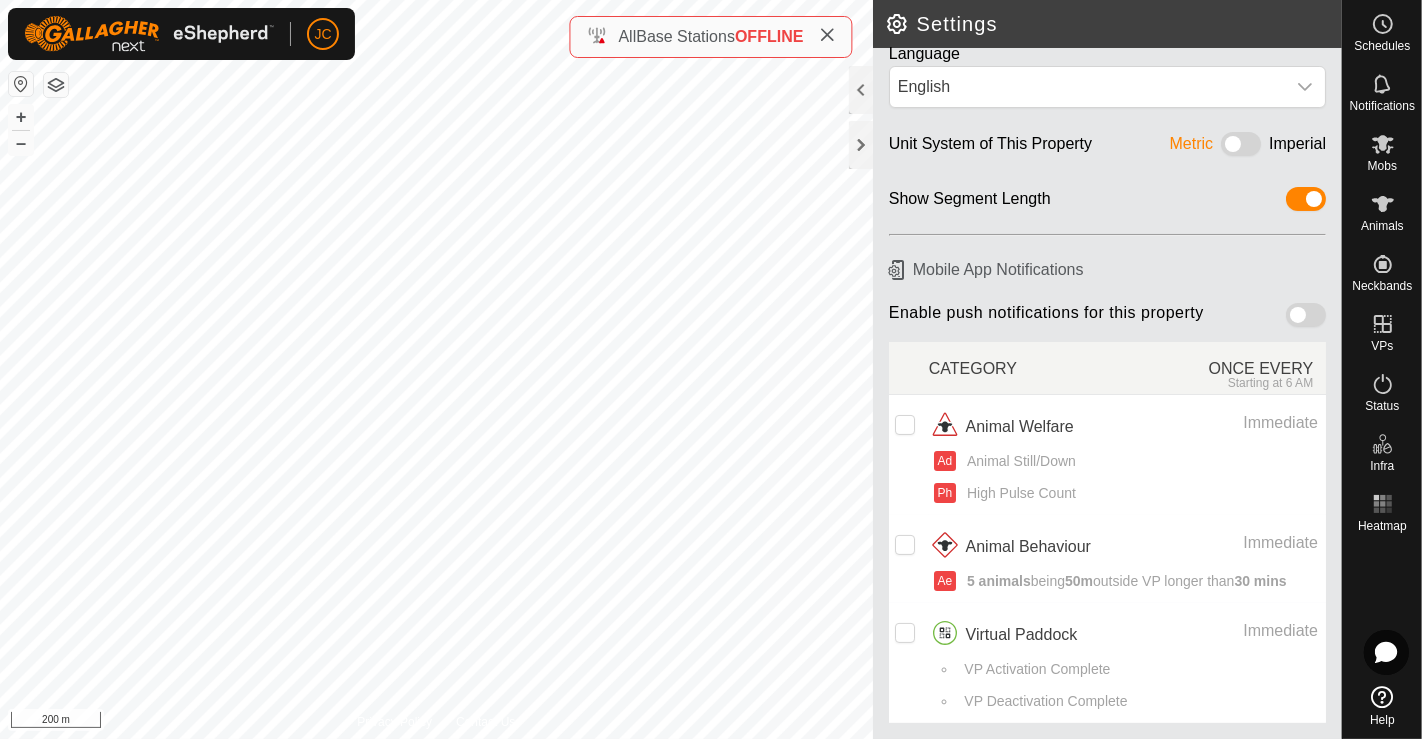 scroll, scrollTop: 0, scrollLeft: 0, axis: both 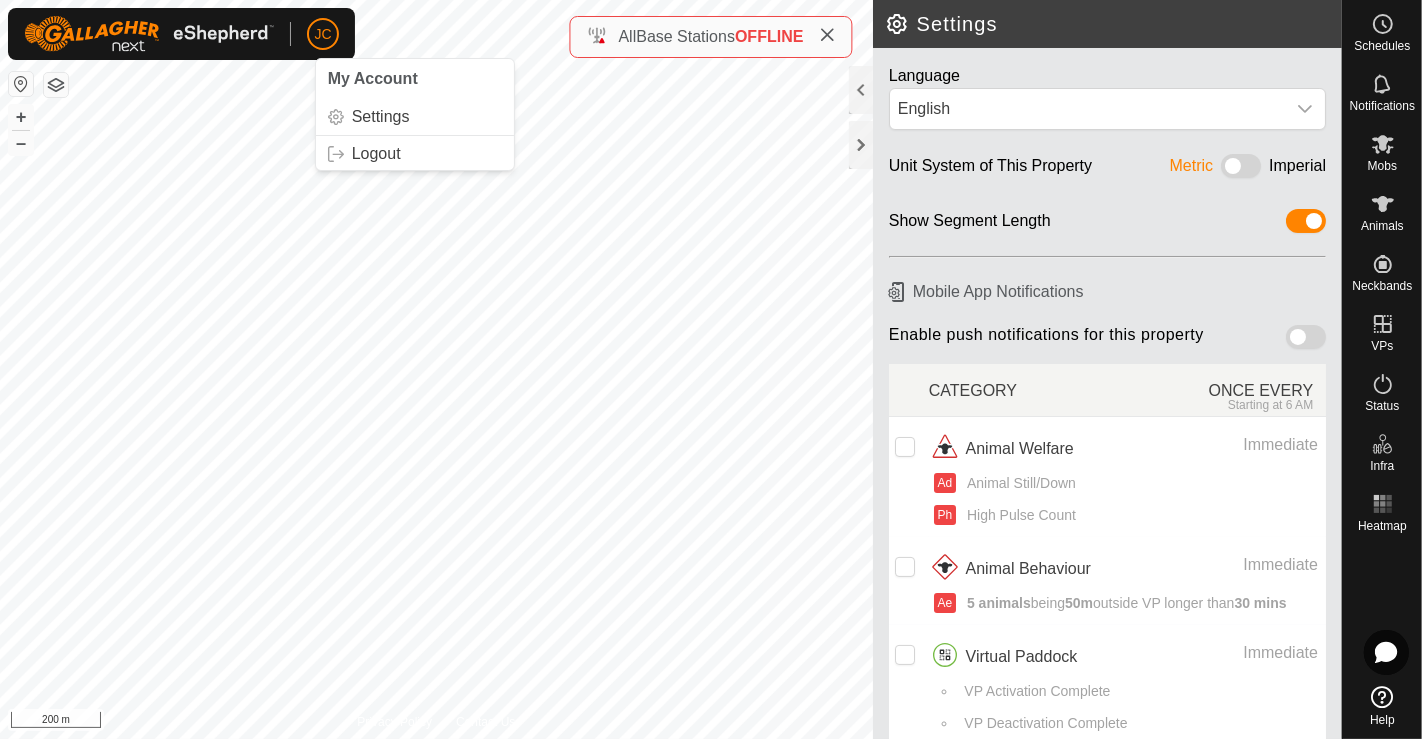 click on "JC" 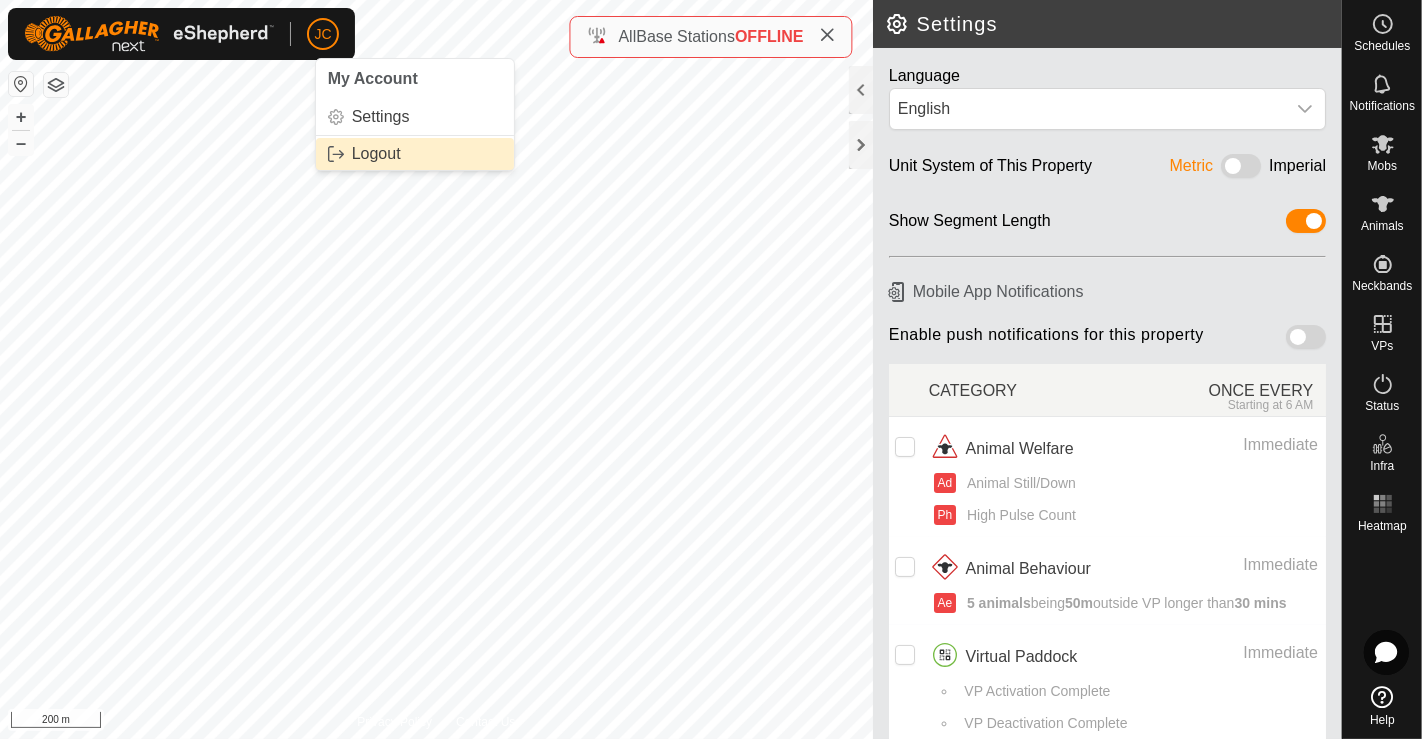 click on "Logout" at bounding box center (415, 154) 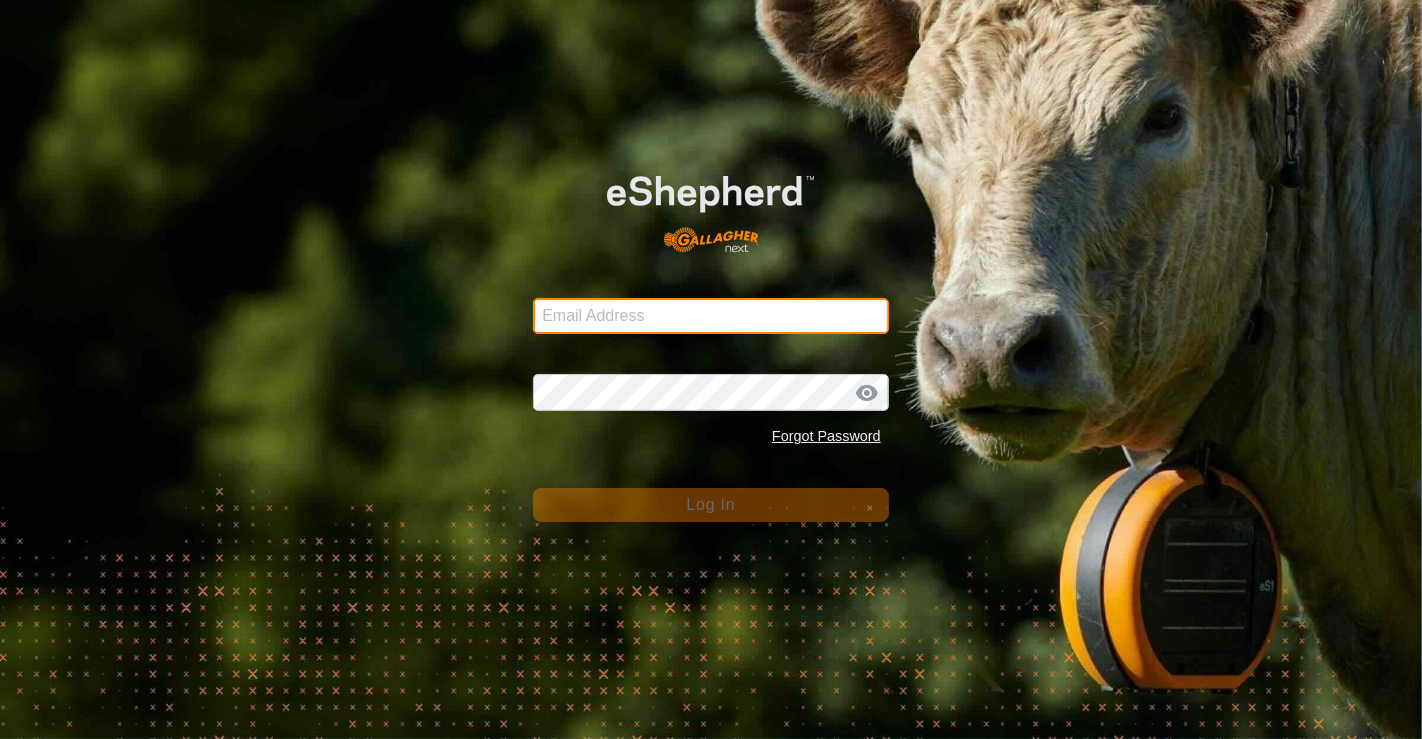 click on "Email Address" at bounding box center (711, 316) 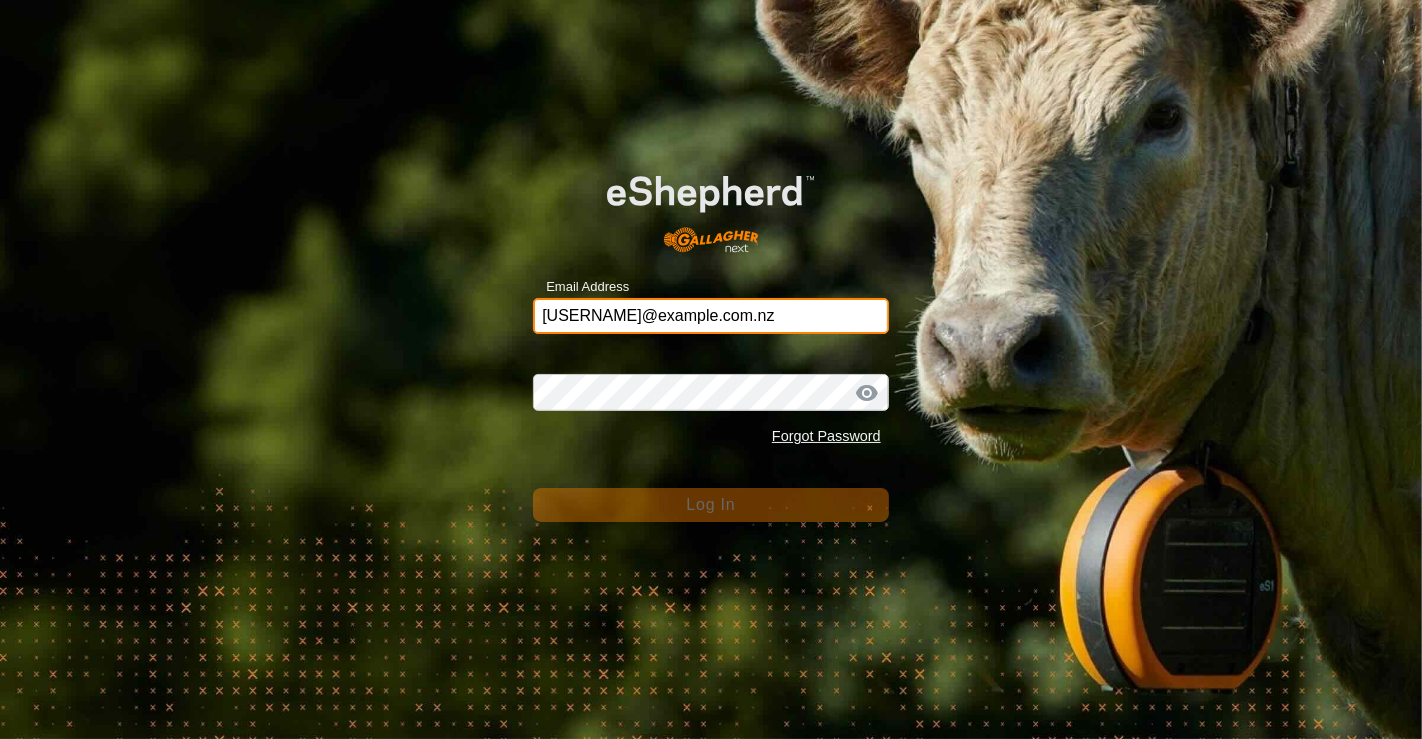 type on "[USERNAME]@example.com.nz" 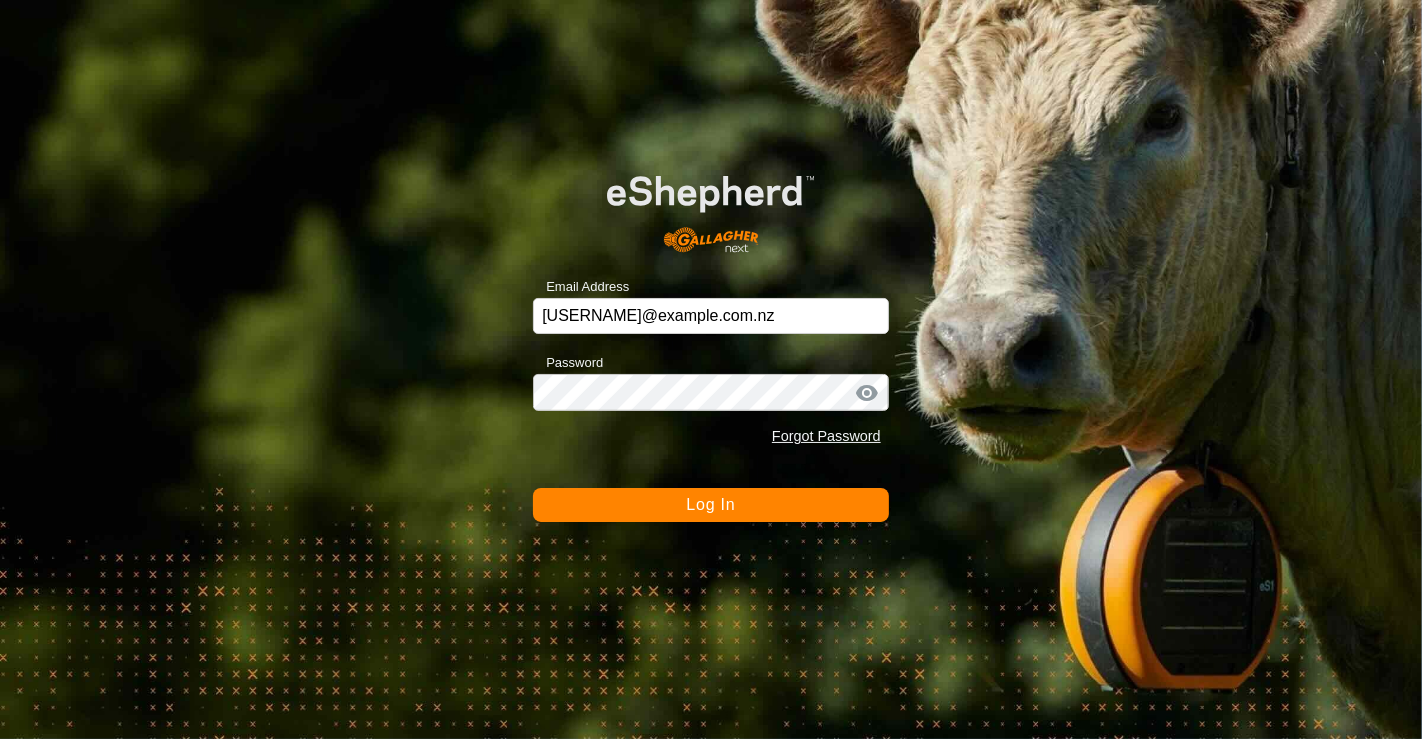 click on "Log In" 